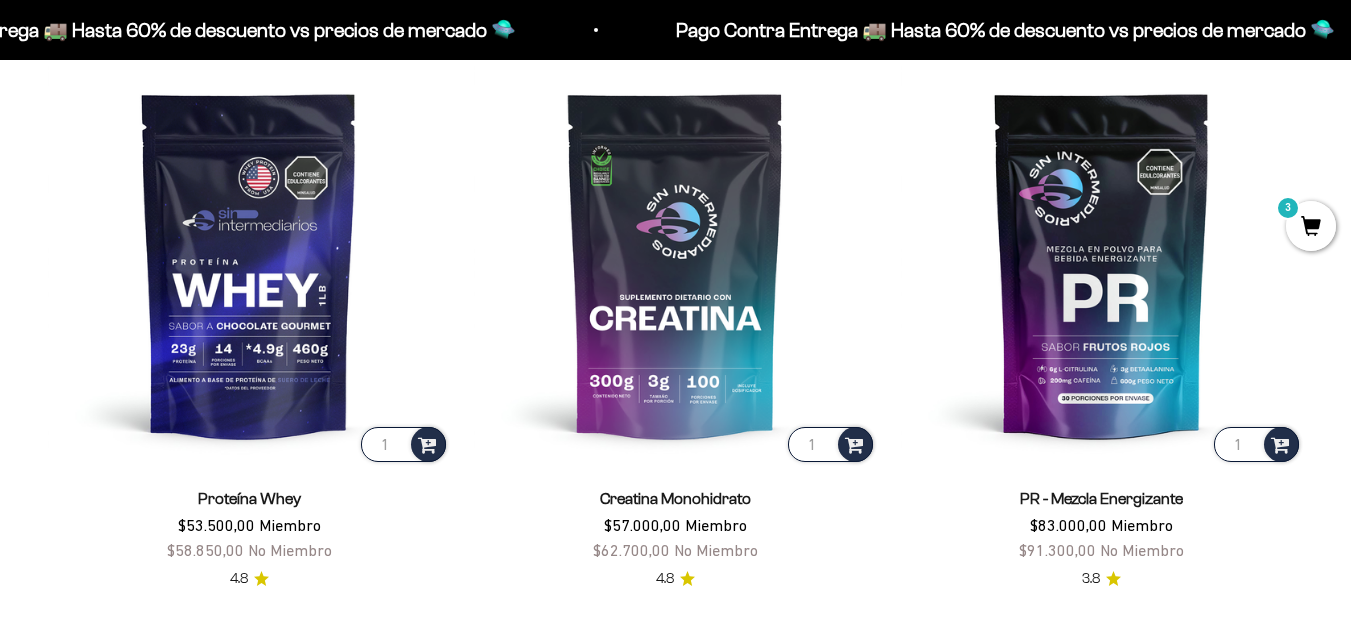 scroll, scrollTop: 750, scrollLeft: 0, axis: vertical 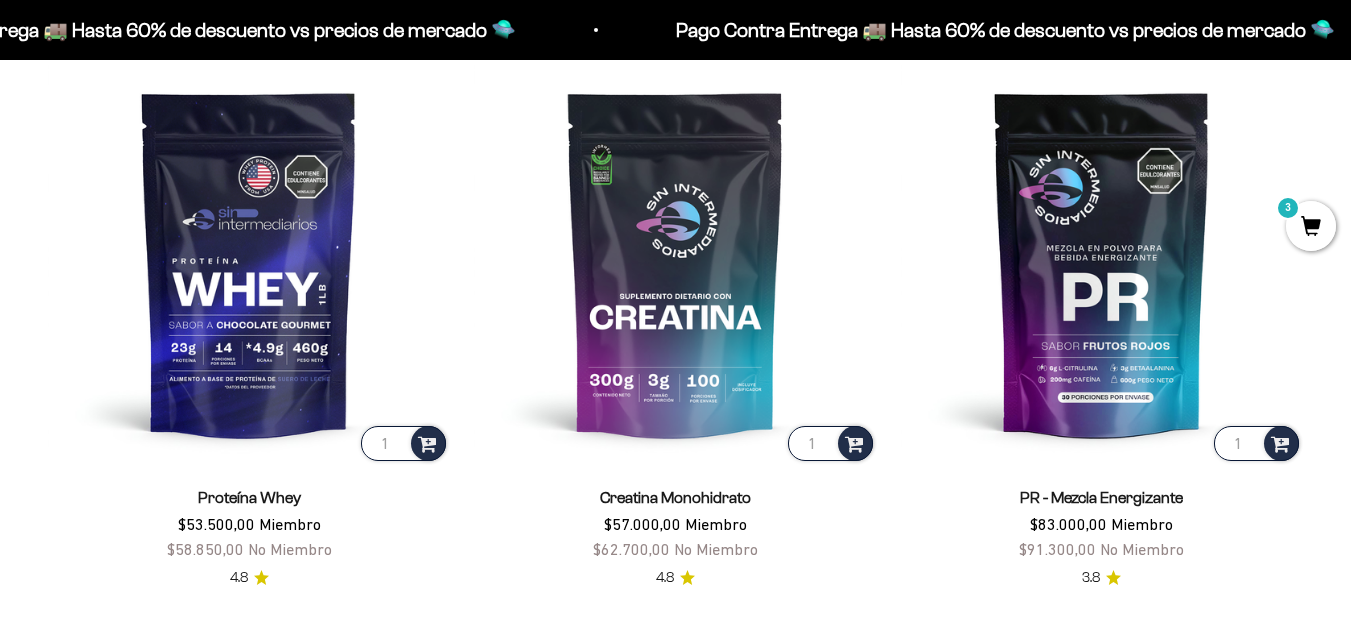 click on "3" at bounding box center [1311, 226] 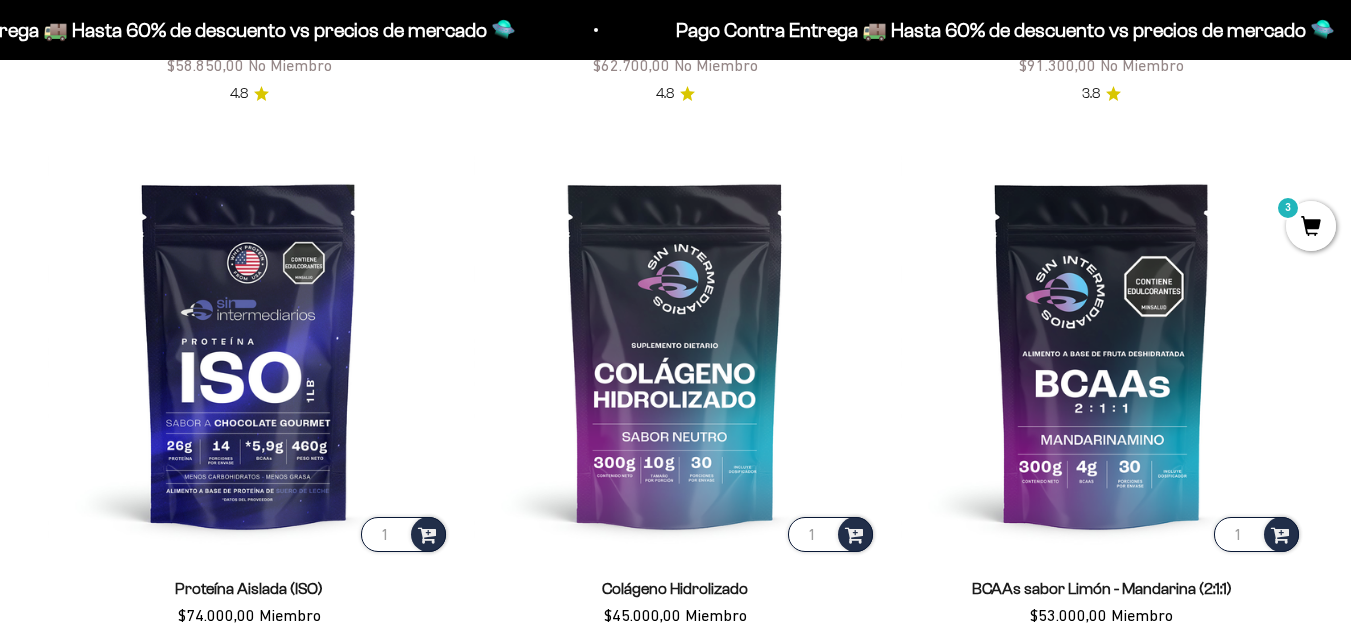 scroll, scrollTop: 1238, scrollLeft: 0, axis: vertical 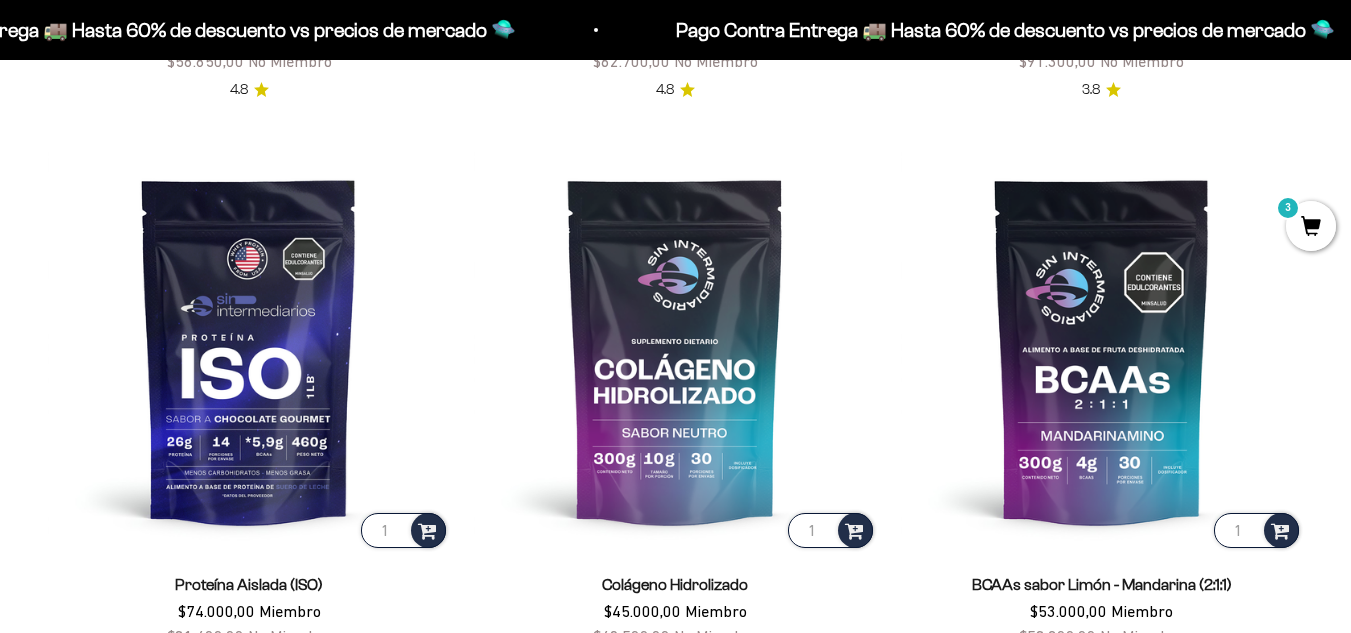 click on "3" at bounding box center [1311, 226] 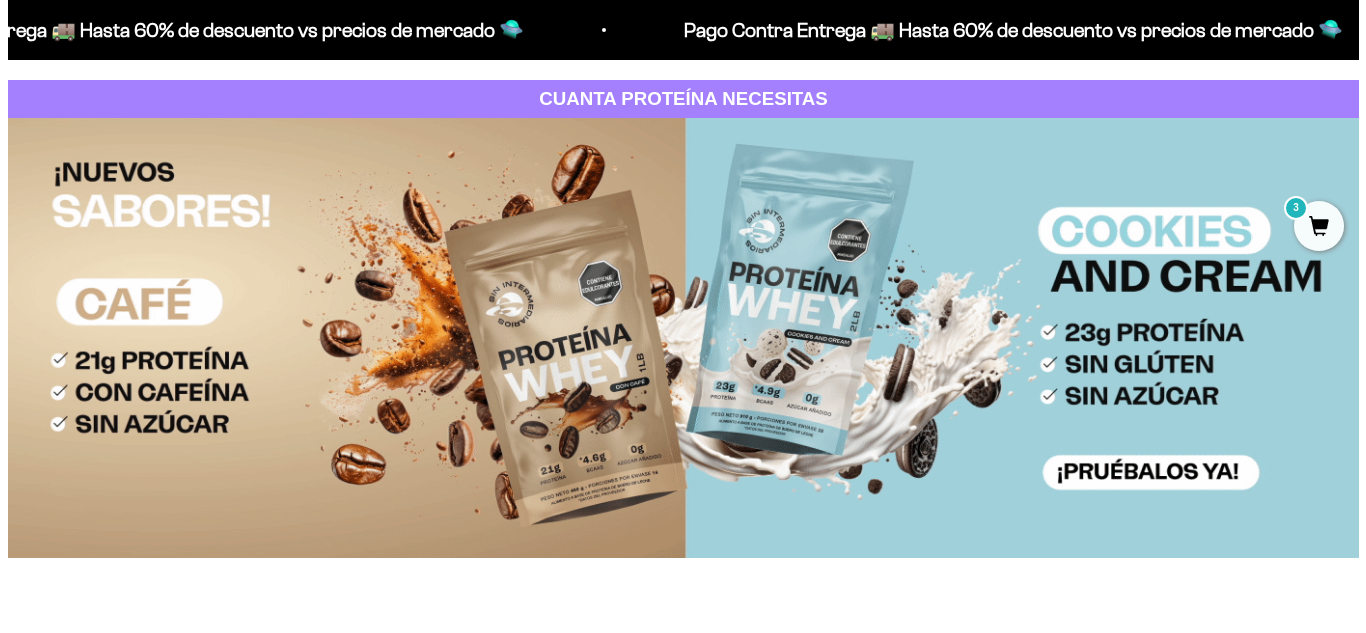 scroll, scrollTop: 0, scrollLeft: 0, axis: both 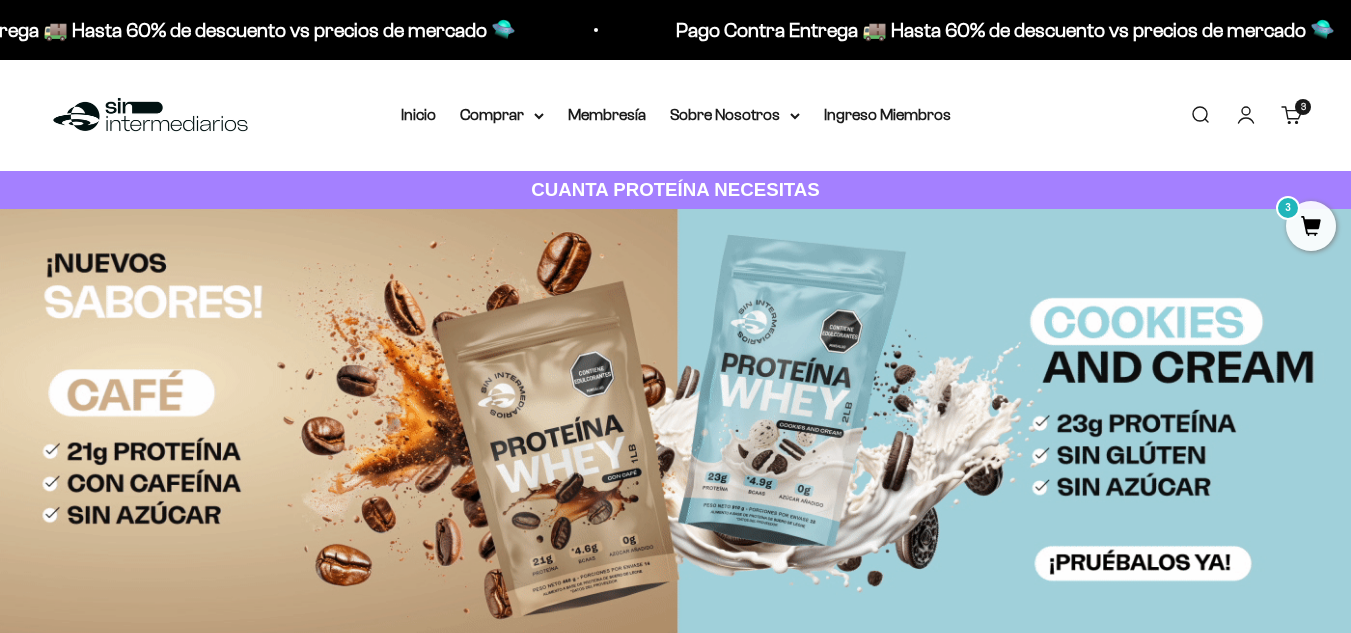 click on "3 artículos
3" at bounding box center (1303, 107) 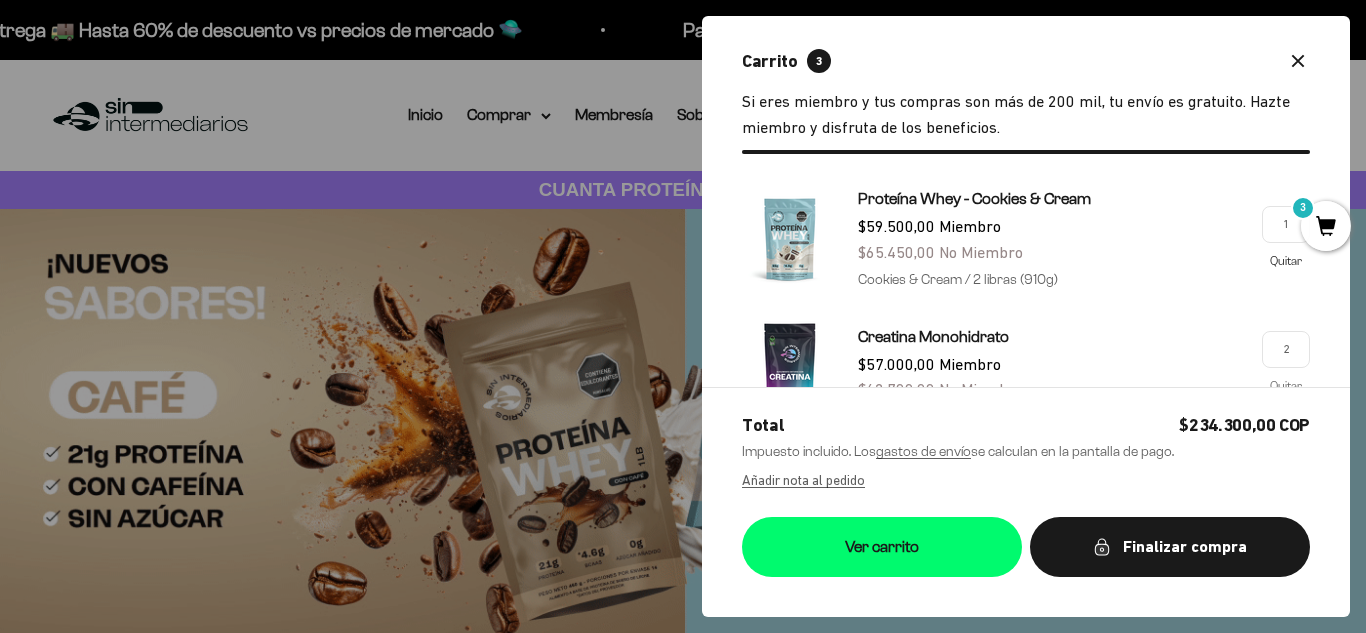 click on "Quitar" at bounding box center [1286, 260] 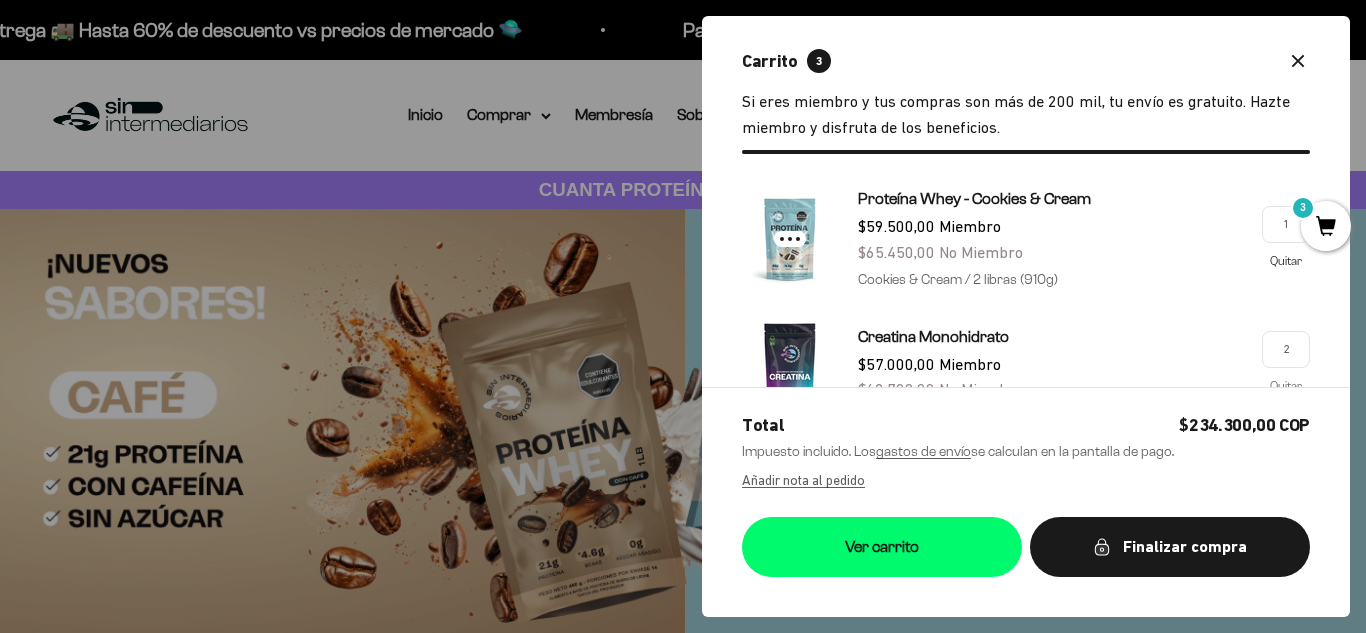 click on "Quitar" at bounding box center (1286, 260) 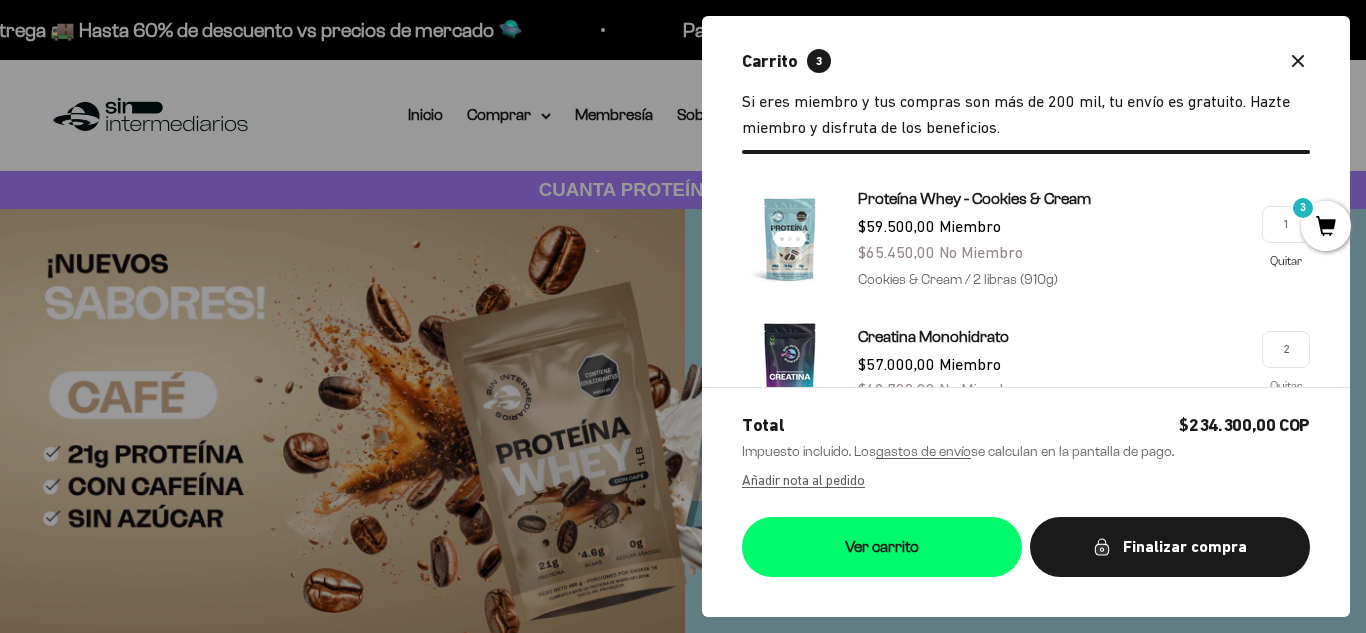 click on "Quitar" at bounding box center (1286, 260) 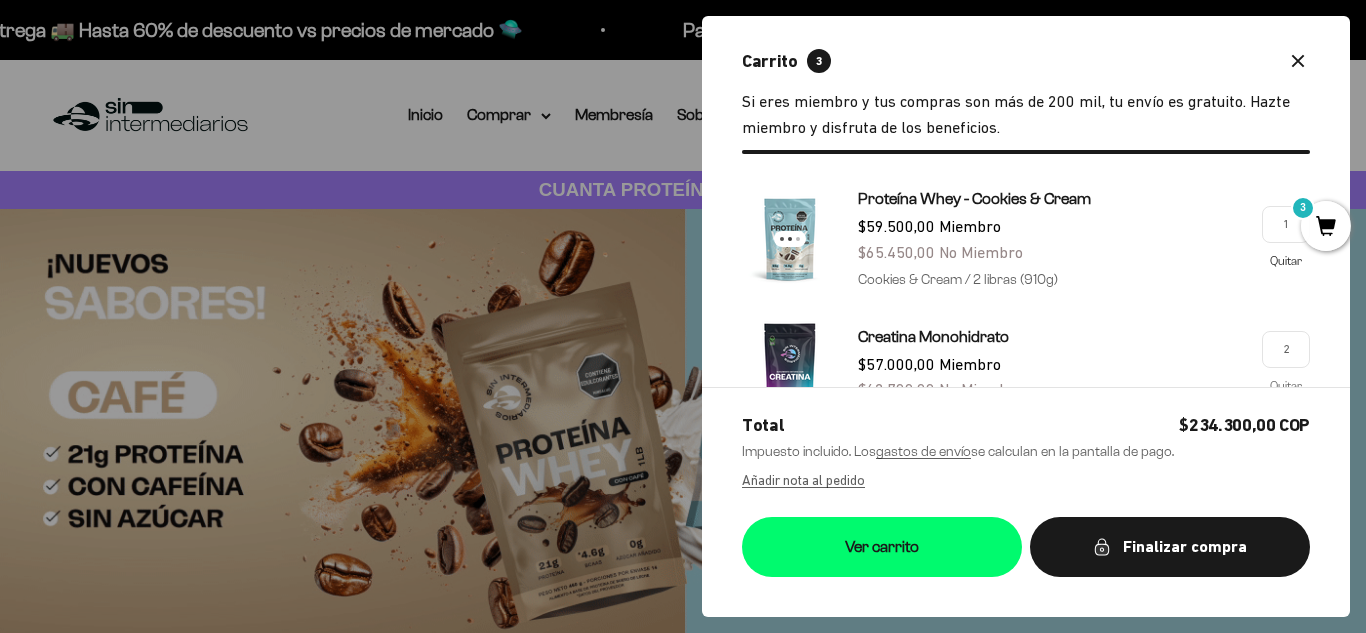 click on "Quitar" at bounding box center (1286, 260) 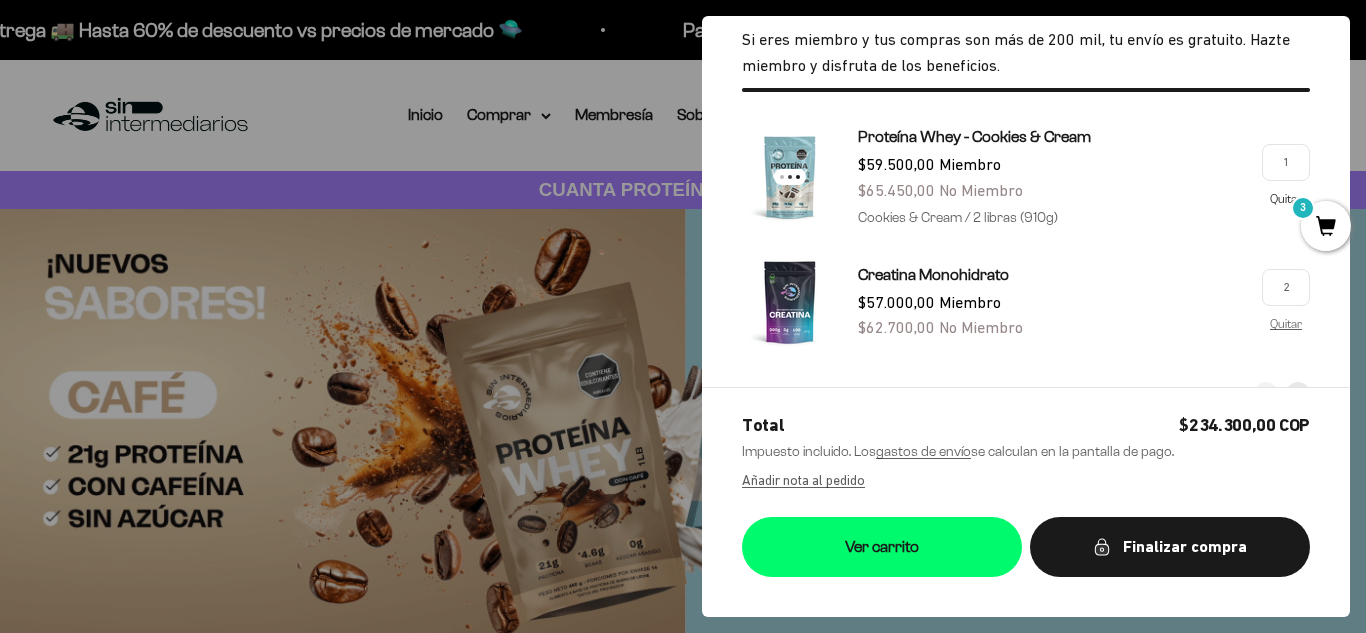 scroll, scrollTop: 73, scrollLeft: 0, axis: vertical 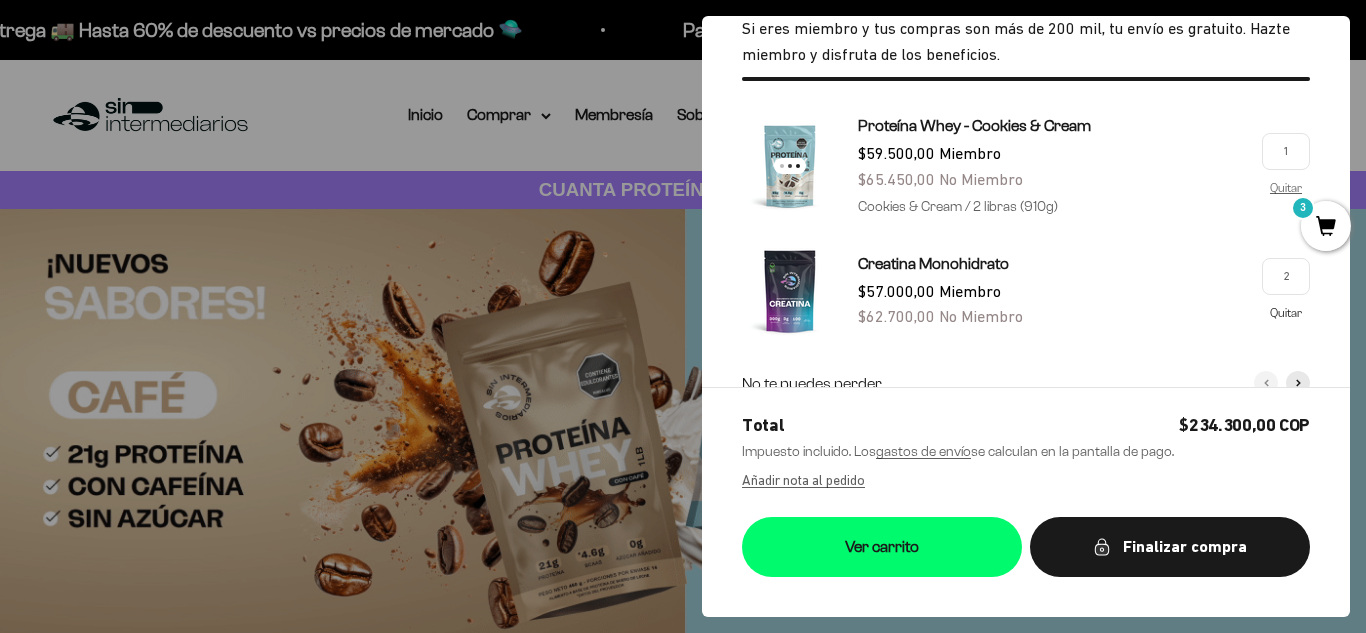click on "Quitar" at bounding box center [1286, 312] 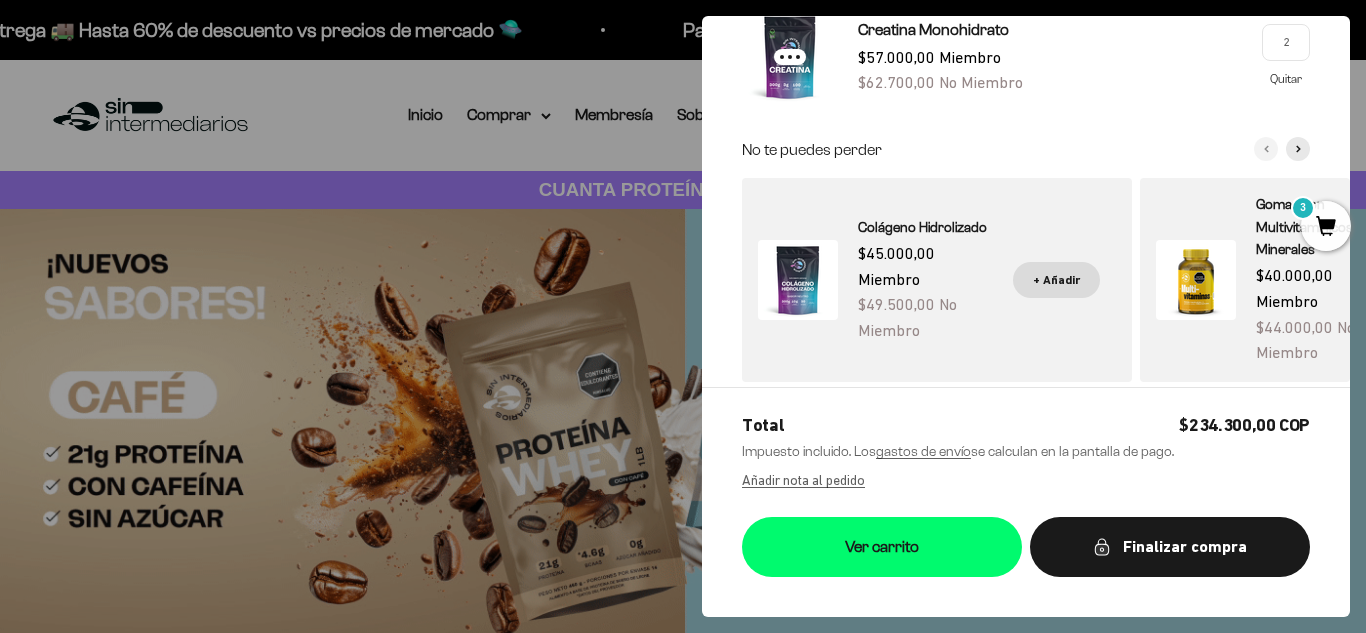 scroll, scrollTop: 334, scrollLeft: 0, axis: vertical 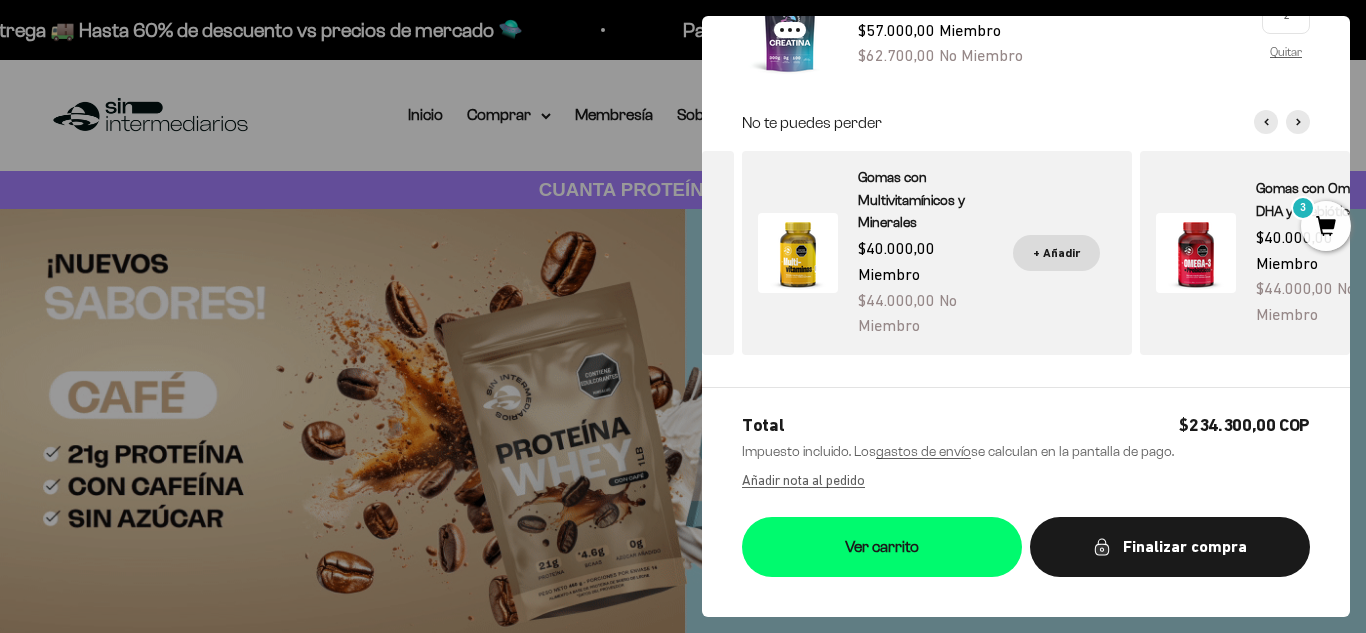 click at bounding box center [683, 316] 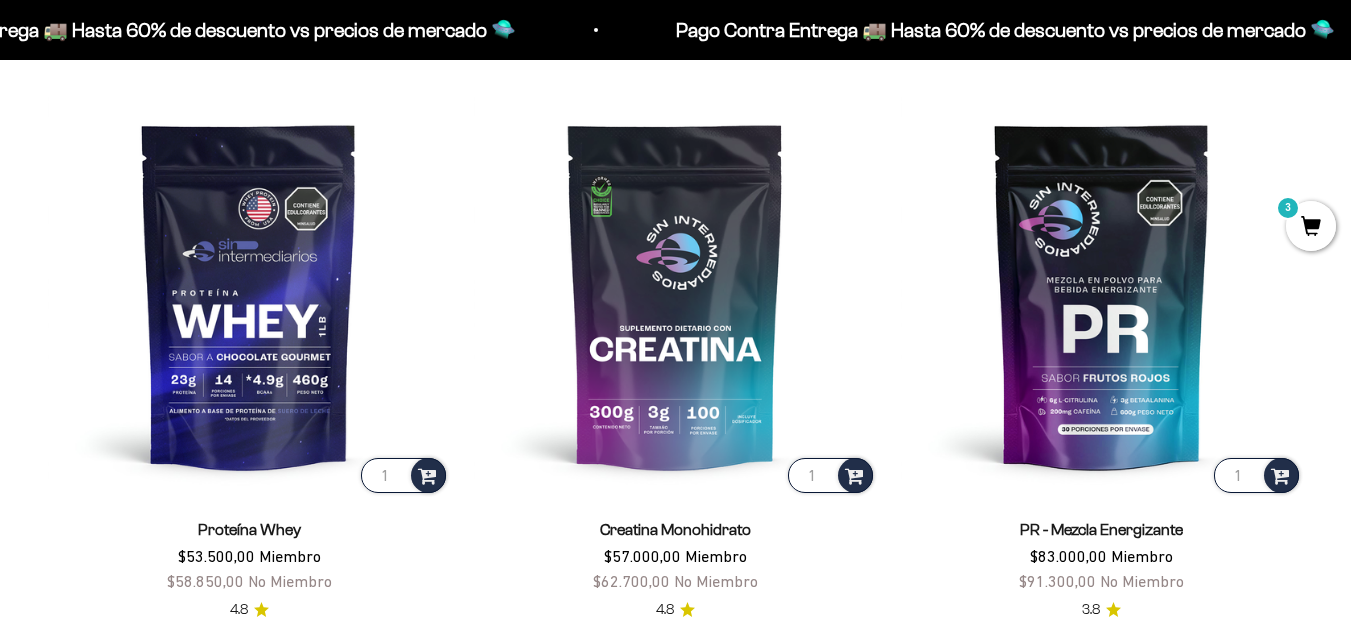 scroll, scrollTop: 721, scrollLeft: 0, axis: vertical 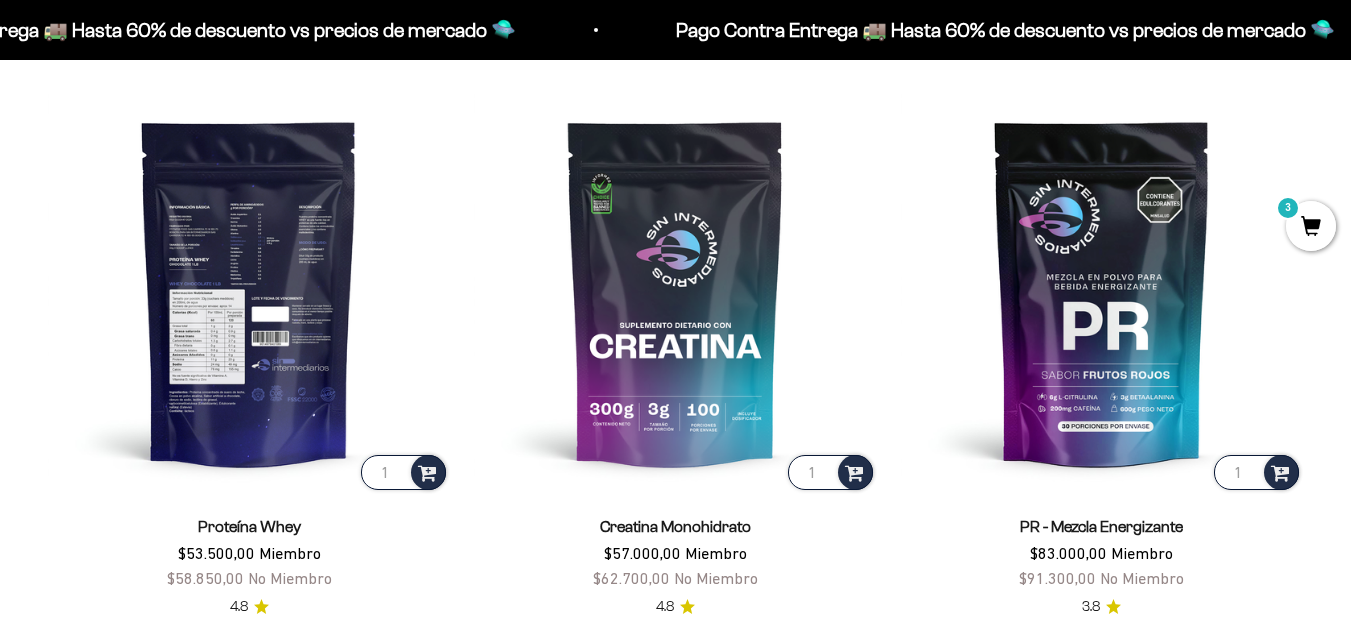 click at bounding box center (249, 292) 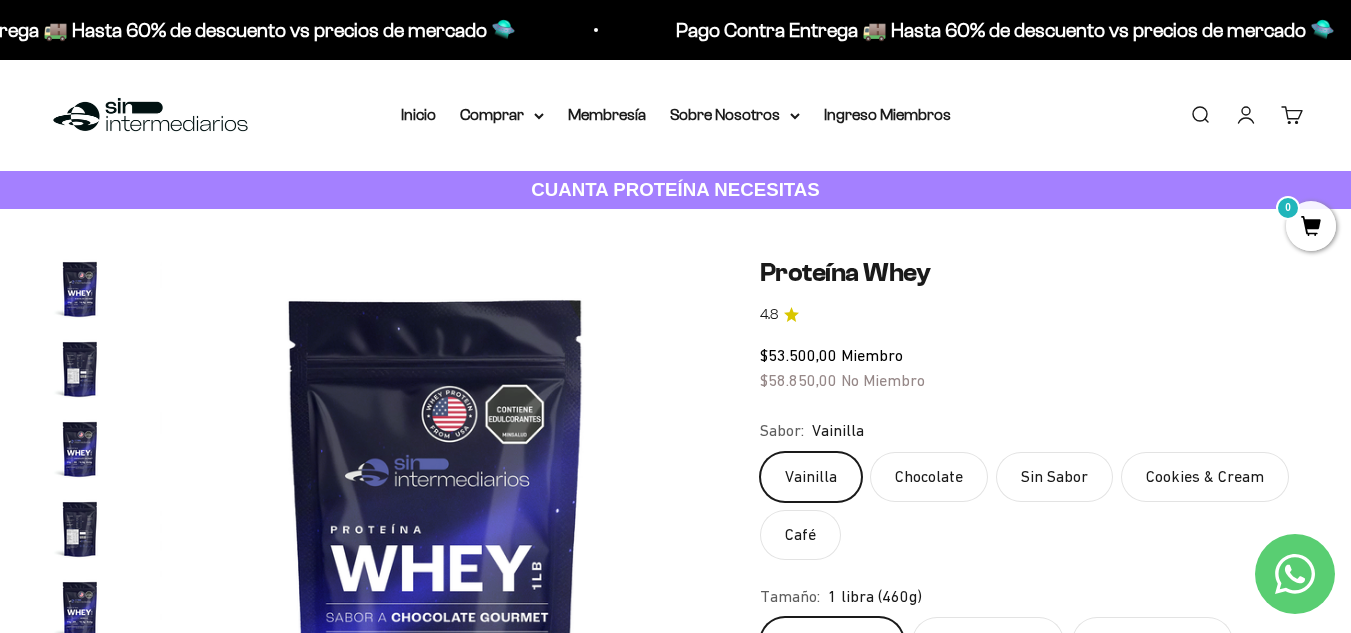 scroll, scrollTop: 0, scrollLeft: 0, axis: both 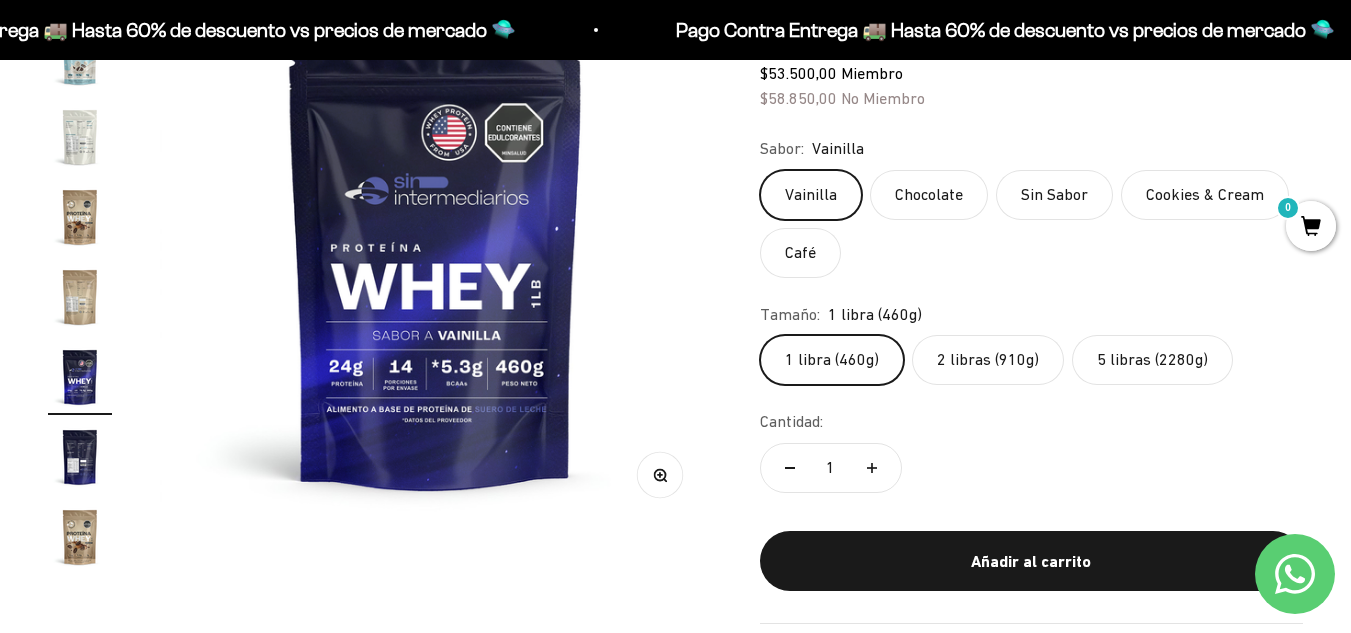 click on "5 libras (2280g)" 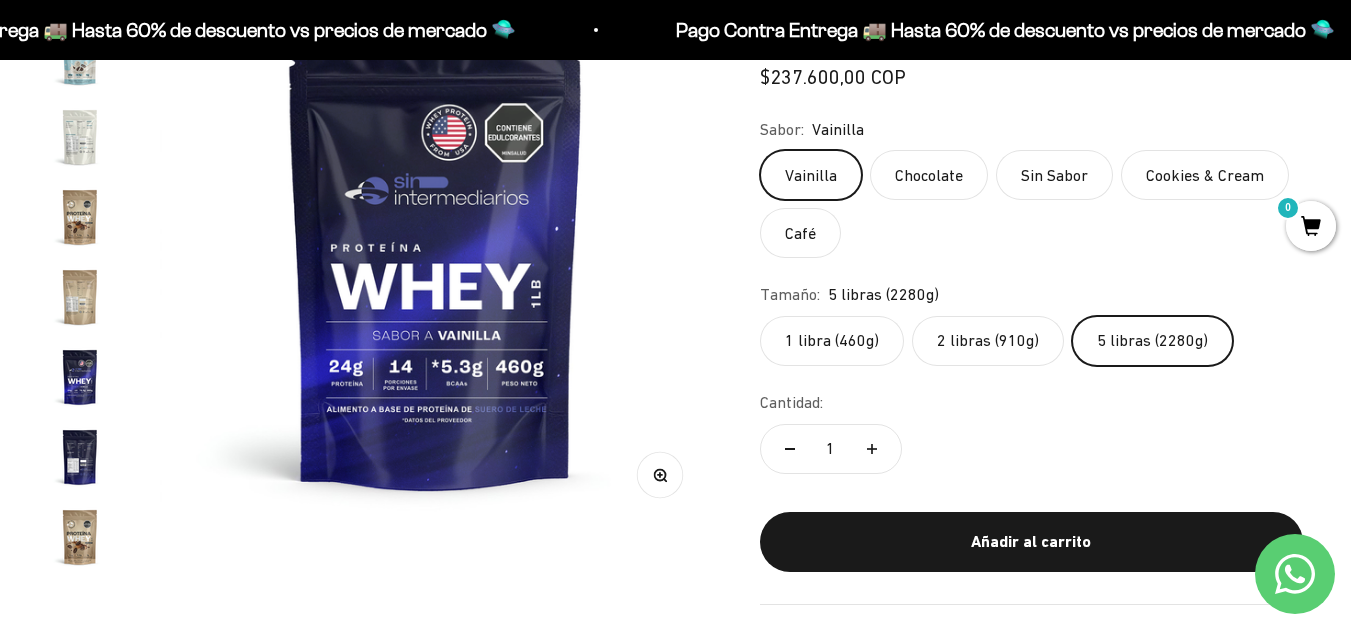 scroll, scrollTop: 0, scrollLeft: 4511, axis: horizontal 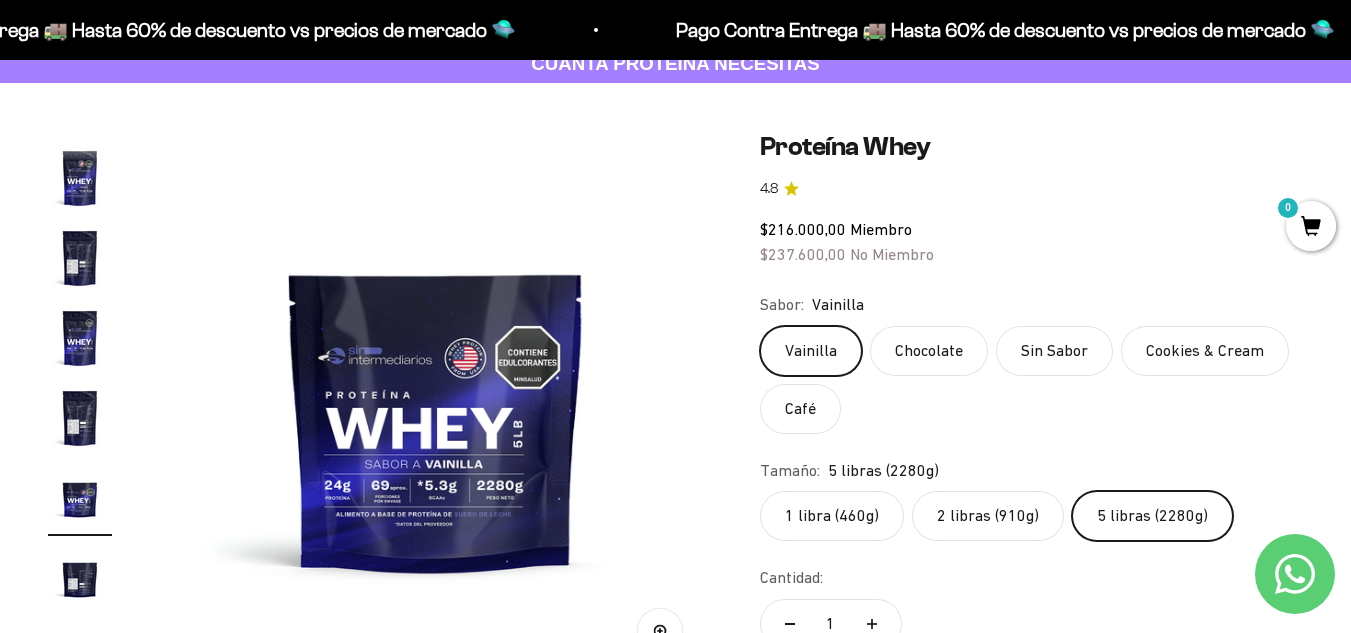 click on "2 libras (910g)" 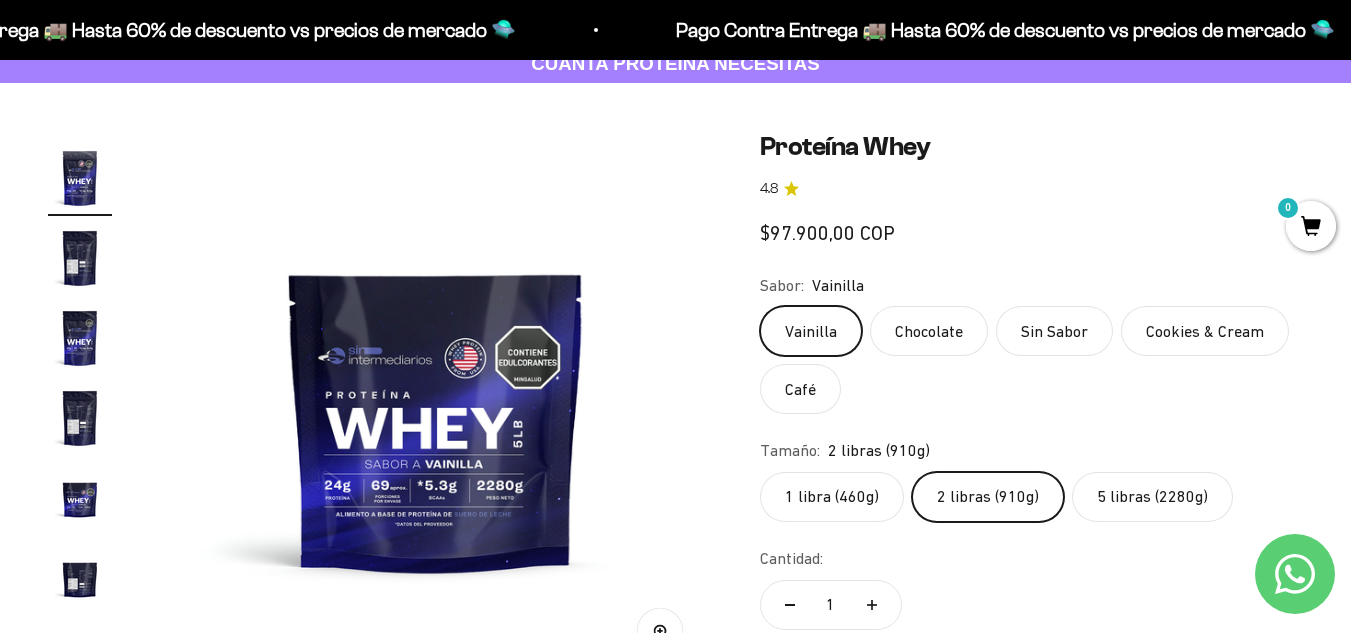 scroll, scrollTop: 0, scrollLeft: 2255, axis: horizontal 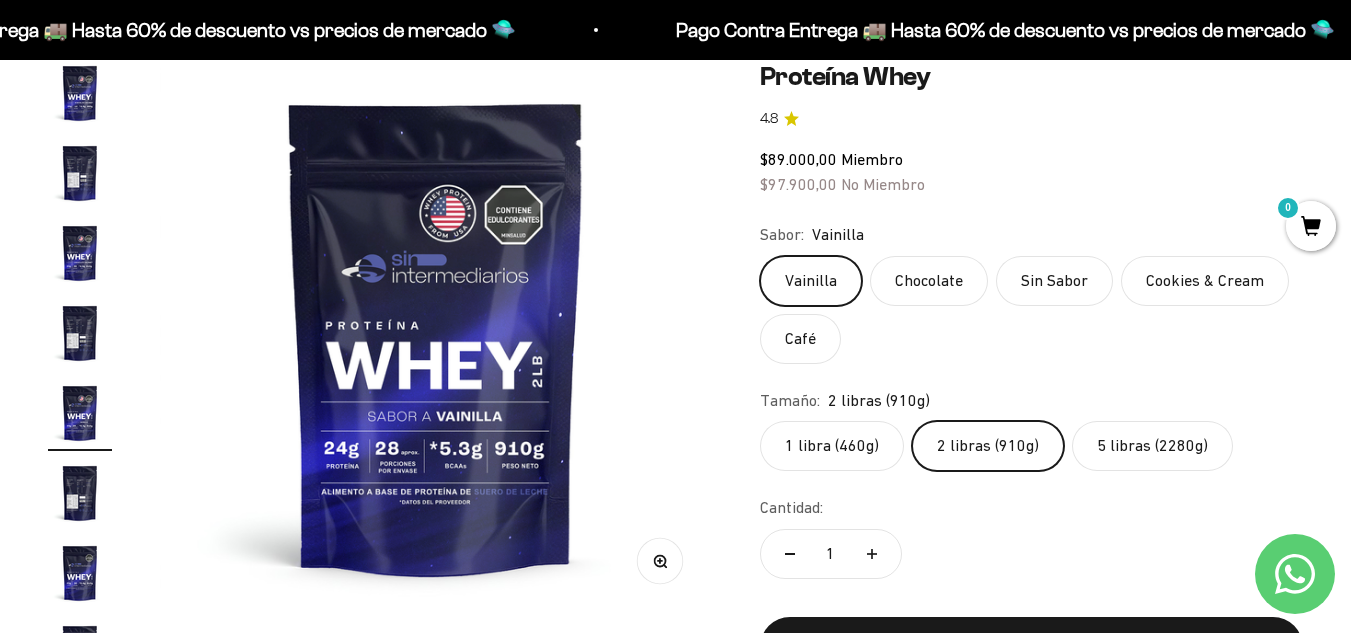 click at bounding box center (80, 493) 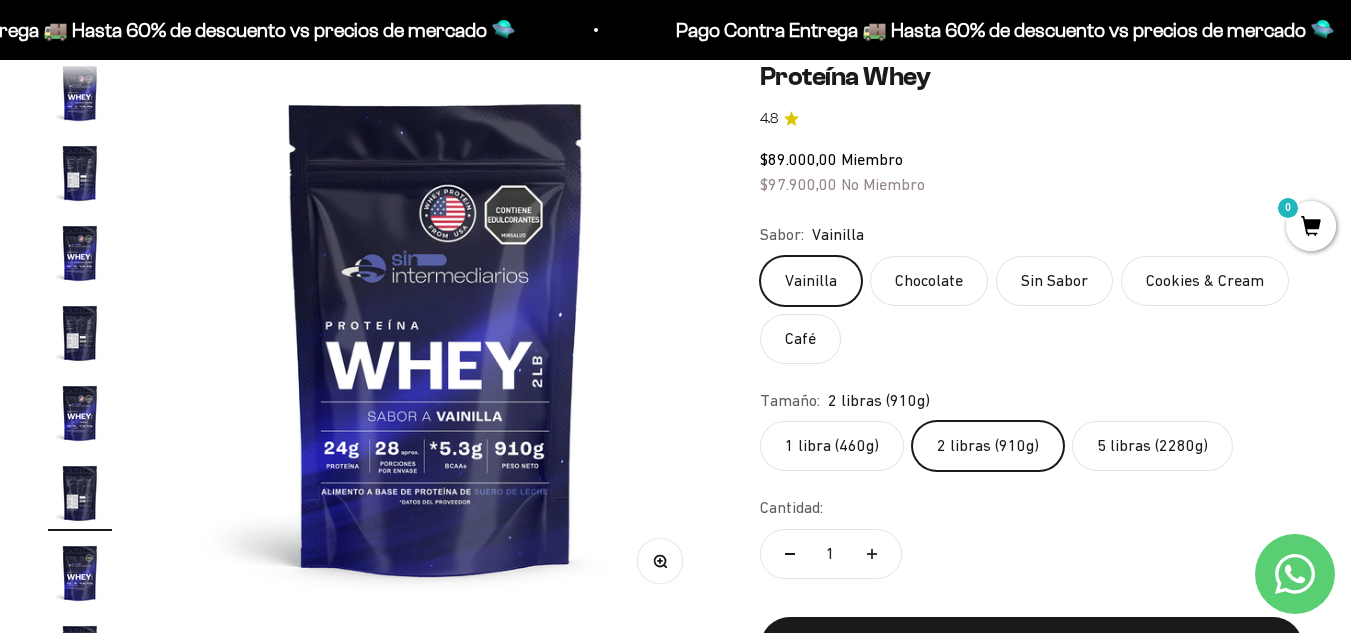 scroll, scrollTop: 0, scrollLeft: 2659, axis: horizontal 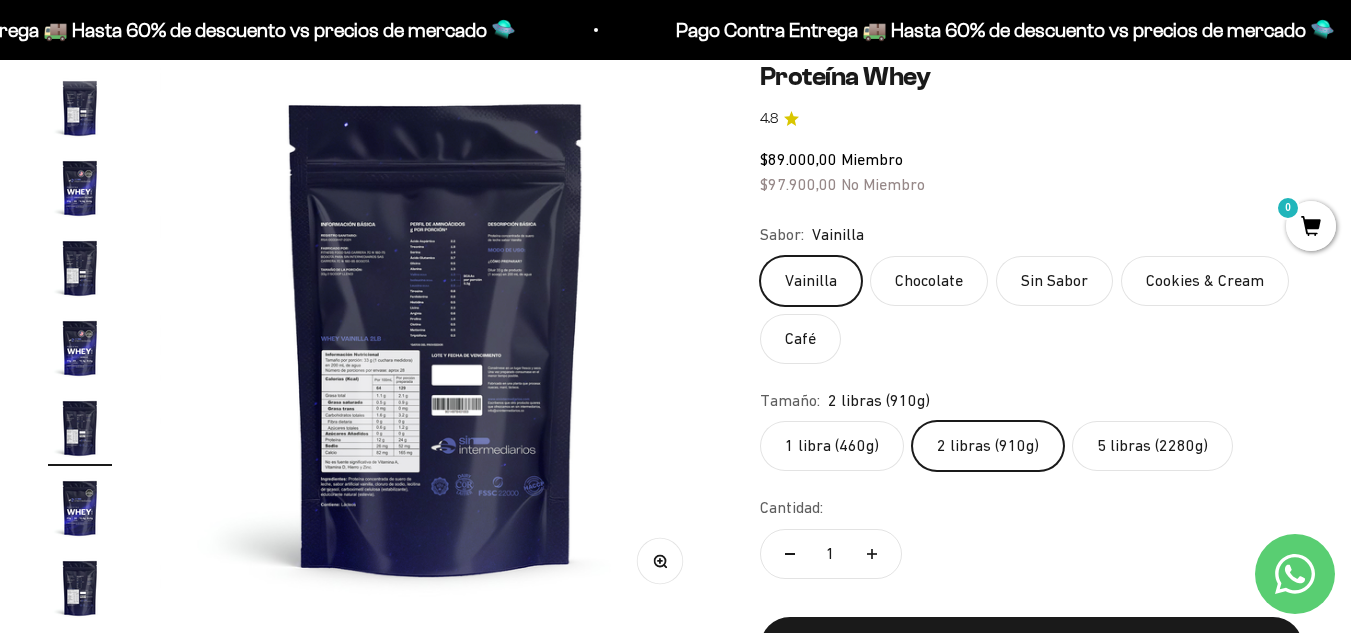 click on "Zoom" at bounding box center [659, 561] 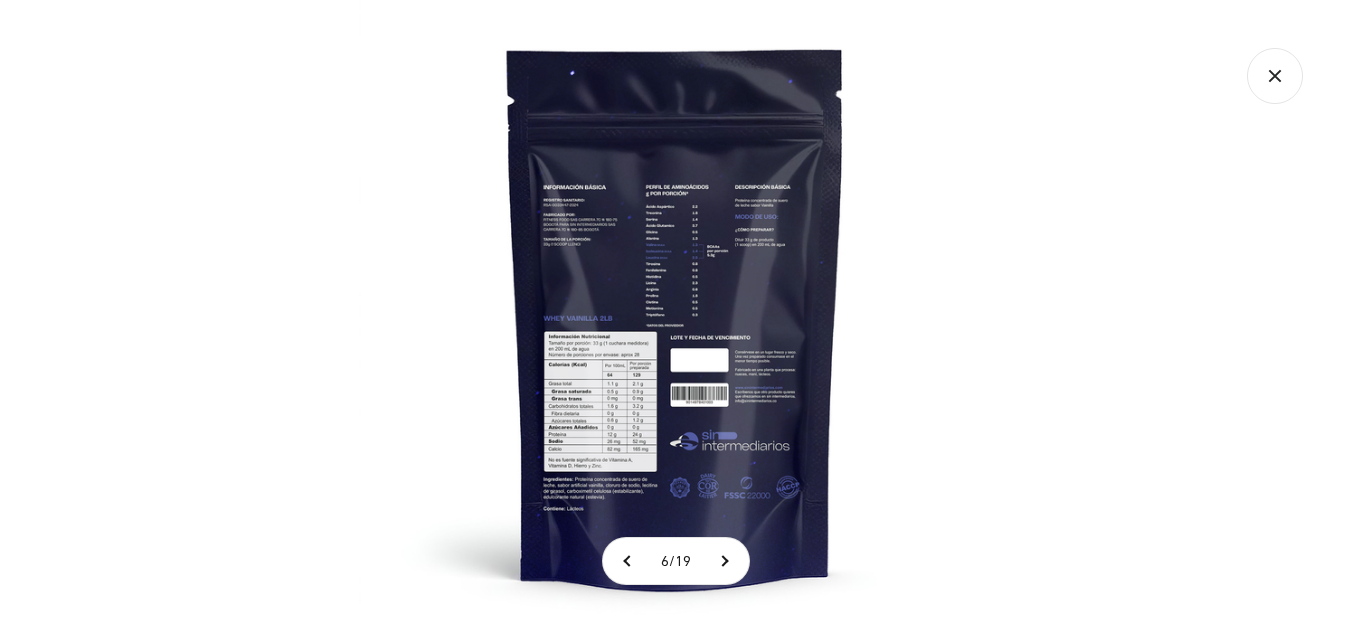 click at bounding box center [675, 316] 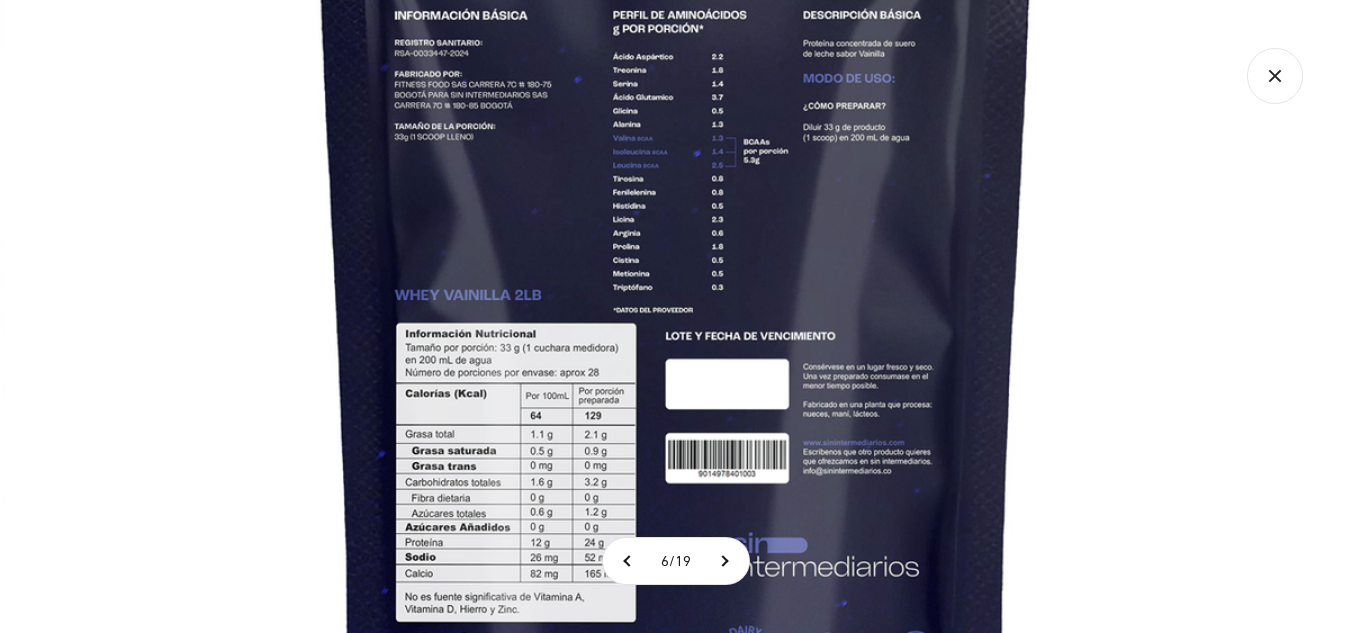 click at bounding box center [676, 291] 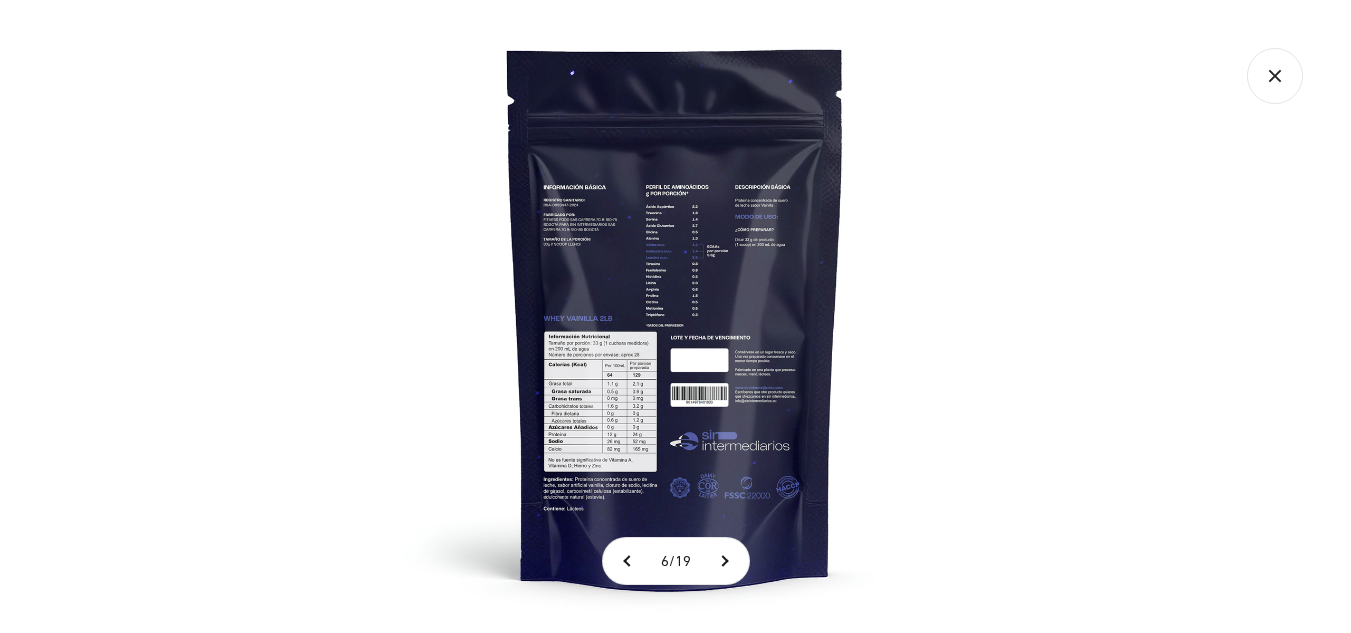 click 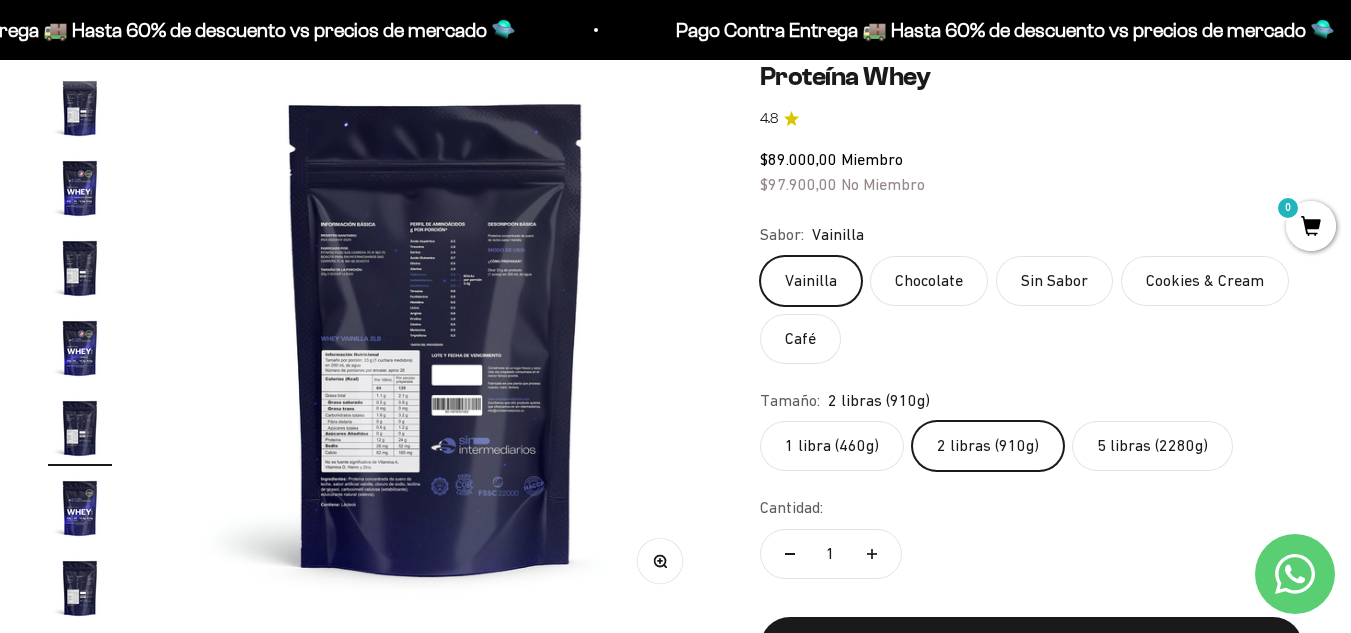 click on "5 libras (2280g)" 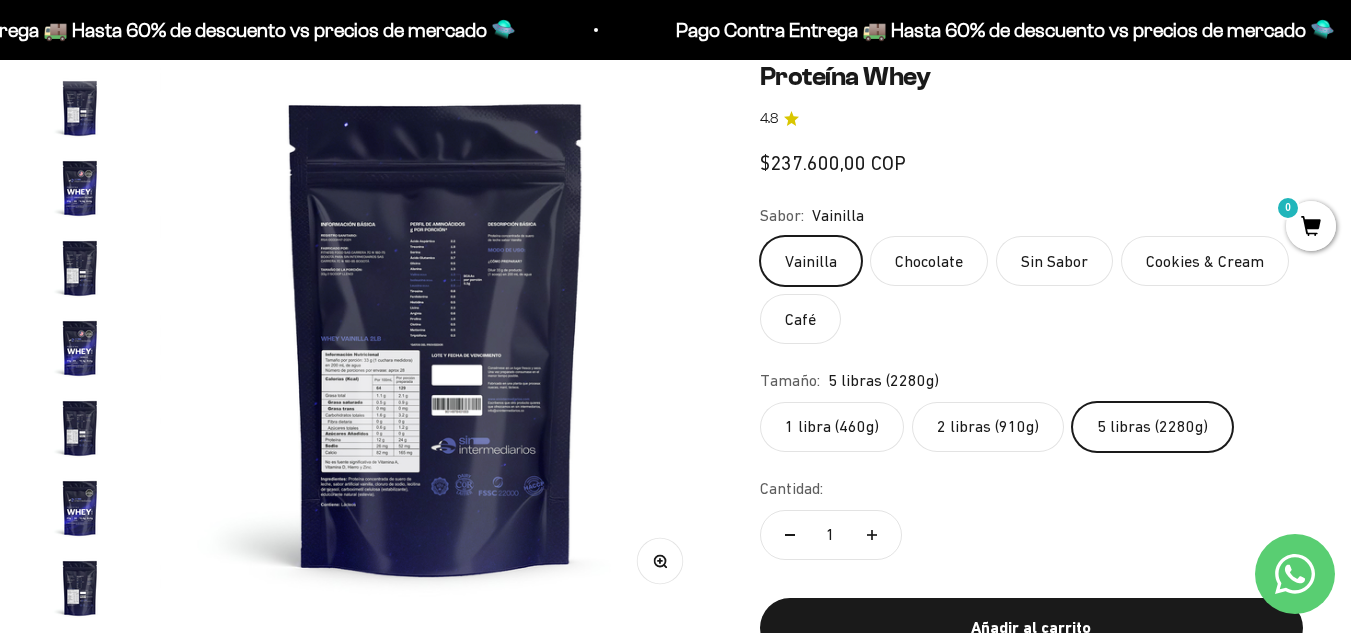 scroll, scrollTop: 0, scrollLeft: 4511, axis: horizontal 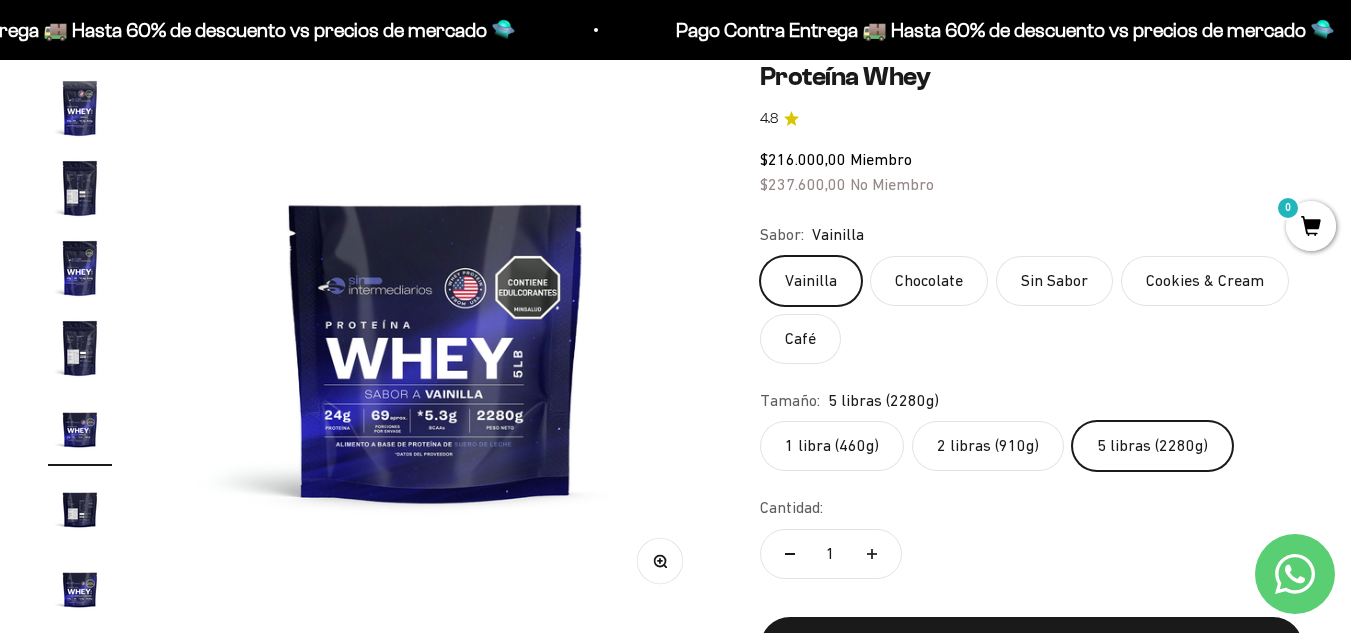 click 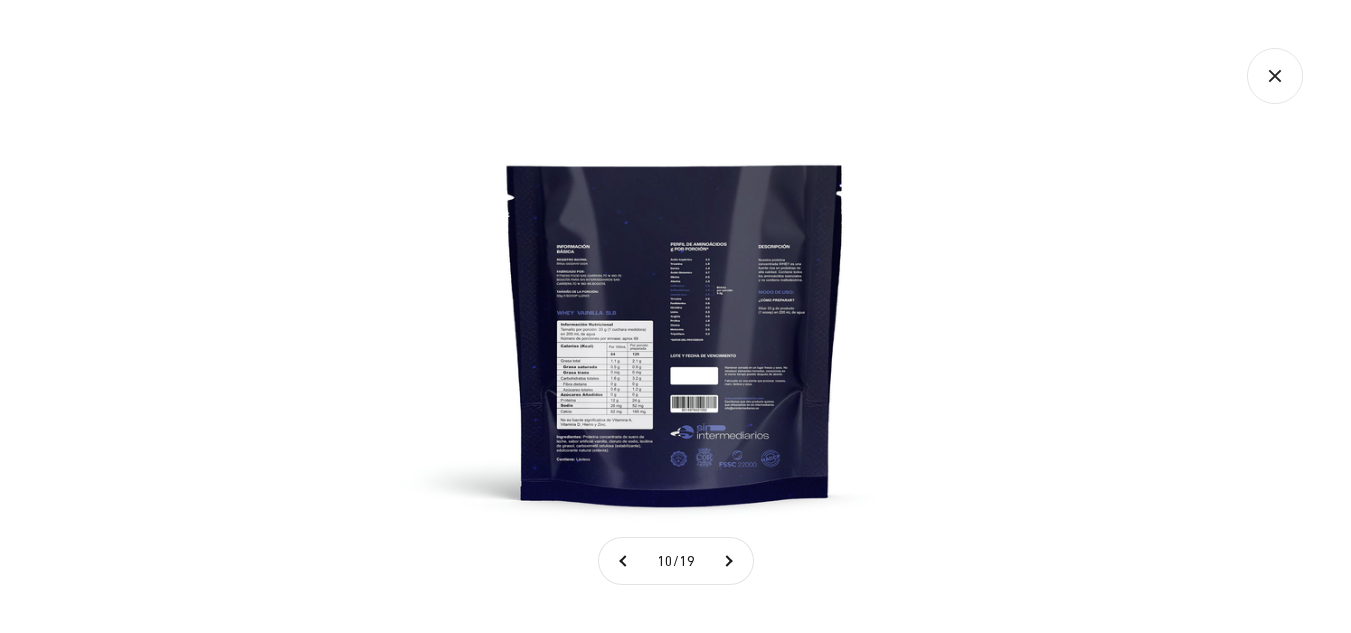 click at bounding box center [675, 316] 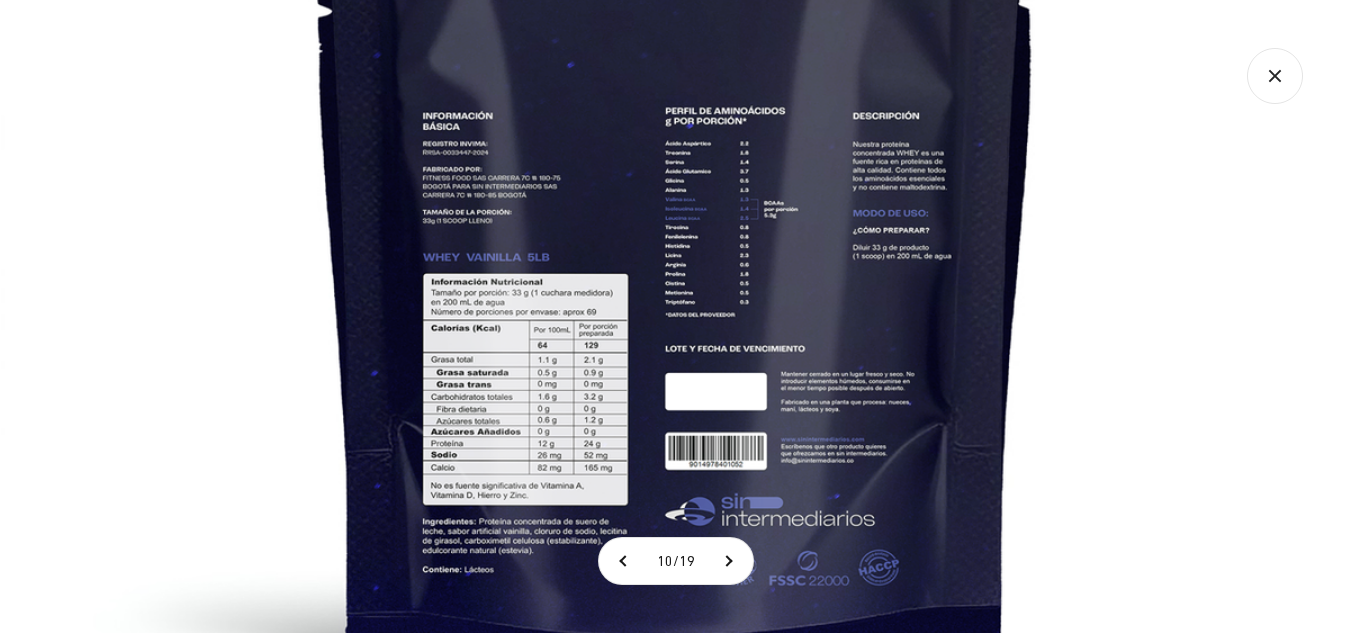 click 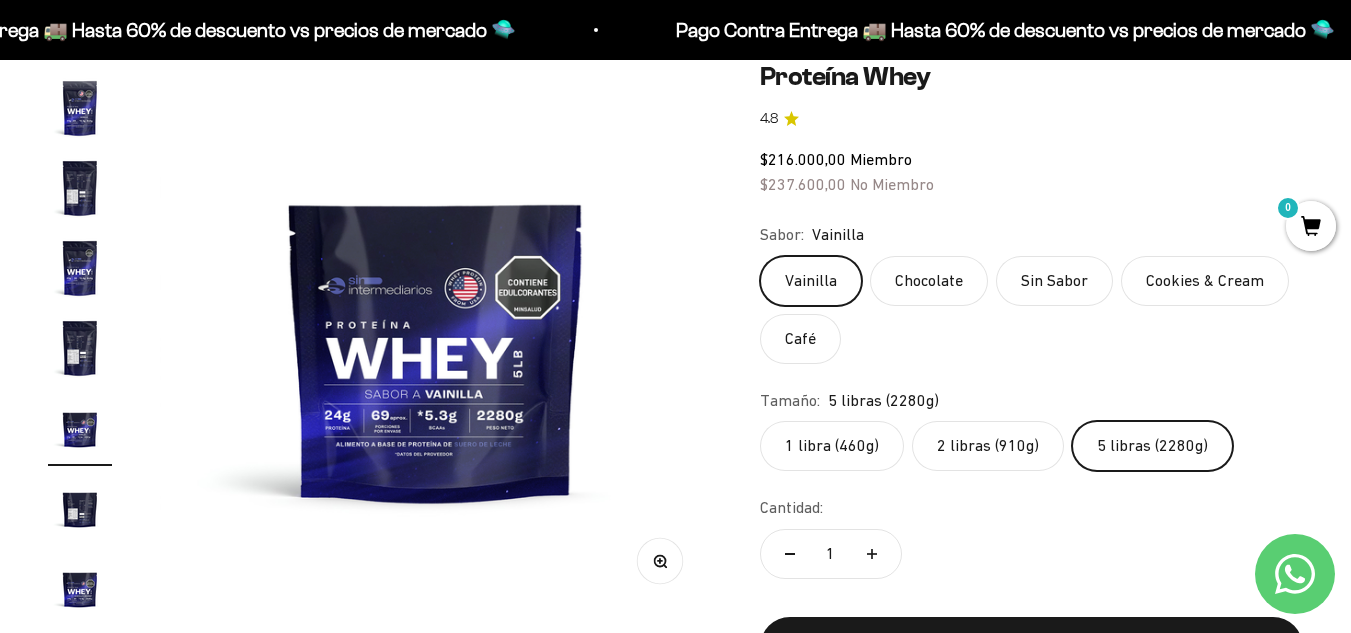 click on "Cookies & Cream" 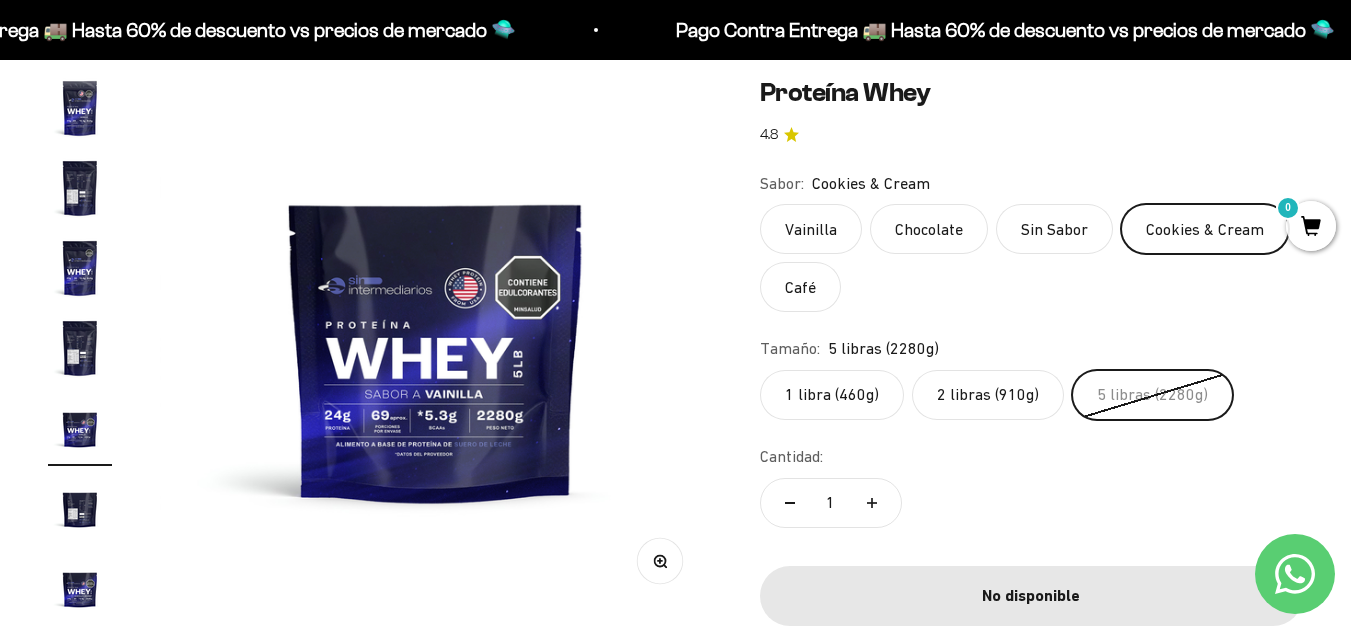 click on "2 libras (910g)" 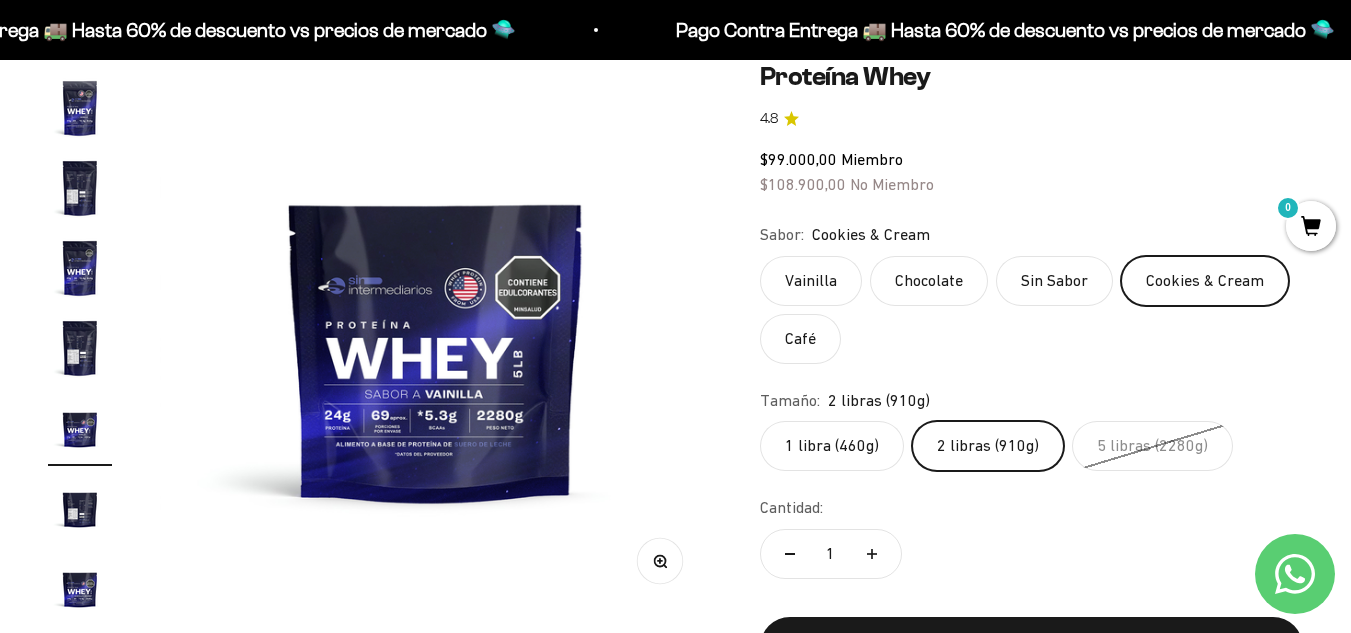 click on "Vainilla" 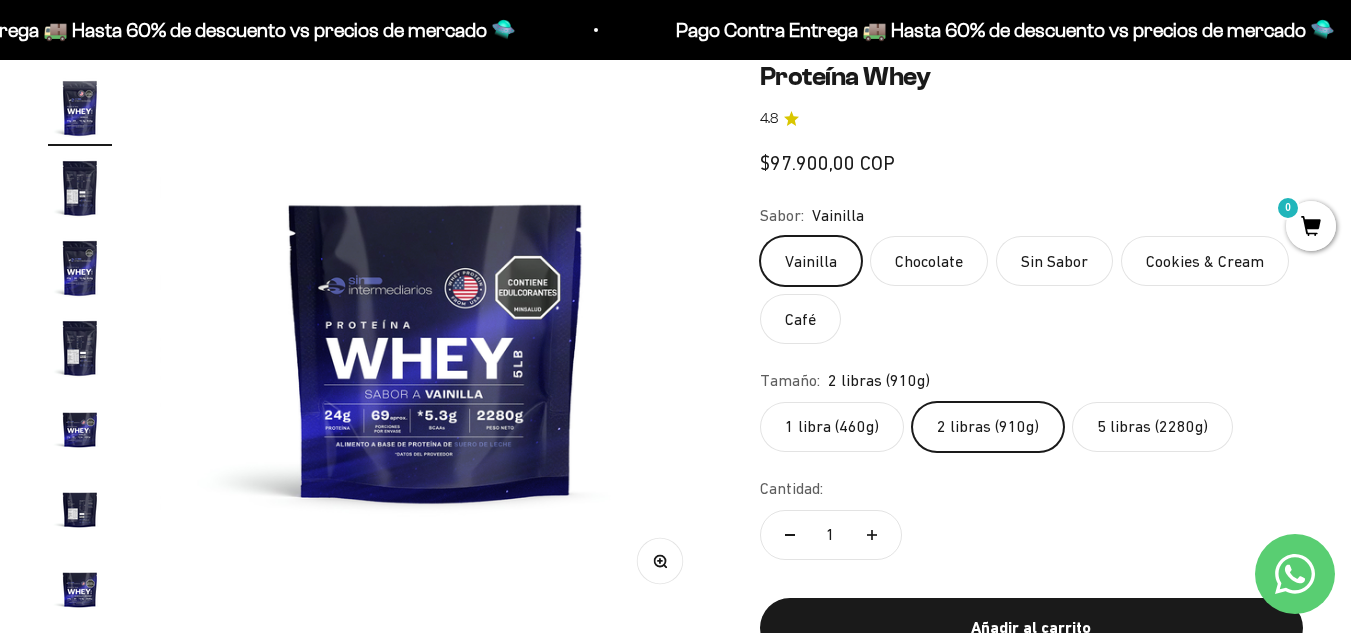 scroll, scrollTop: 0, scrollLeft: 2255, axis: horizontal 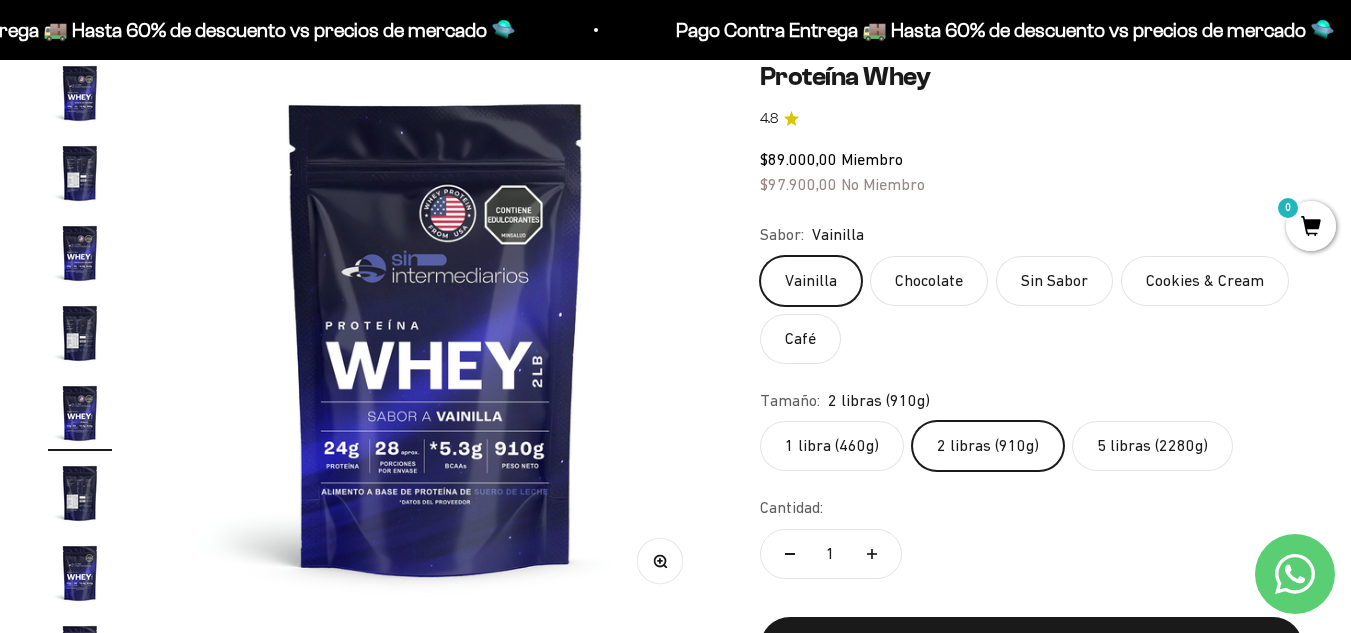 click on "5 libras (2280g)" 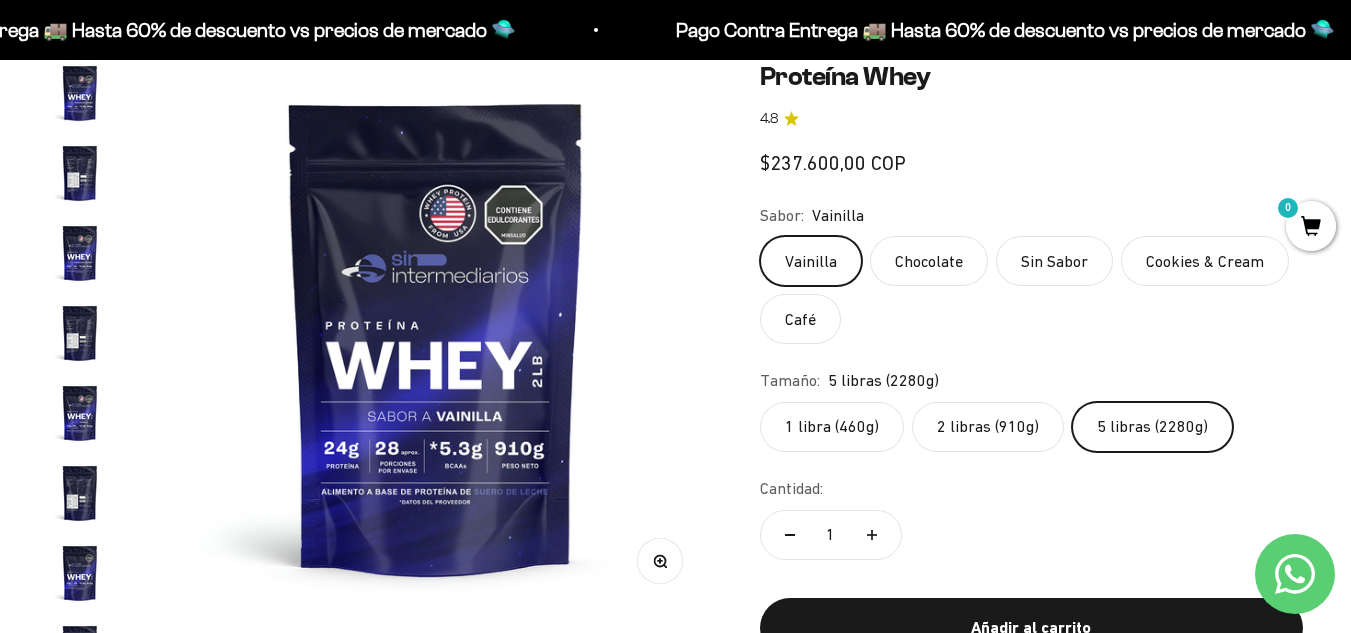 scroll, scrollTop: 0, scrollLeft: 4511, axis: horizontal 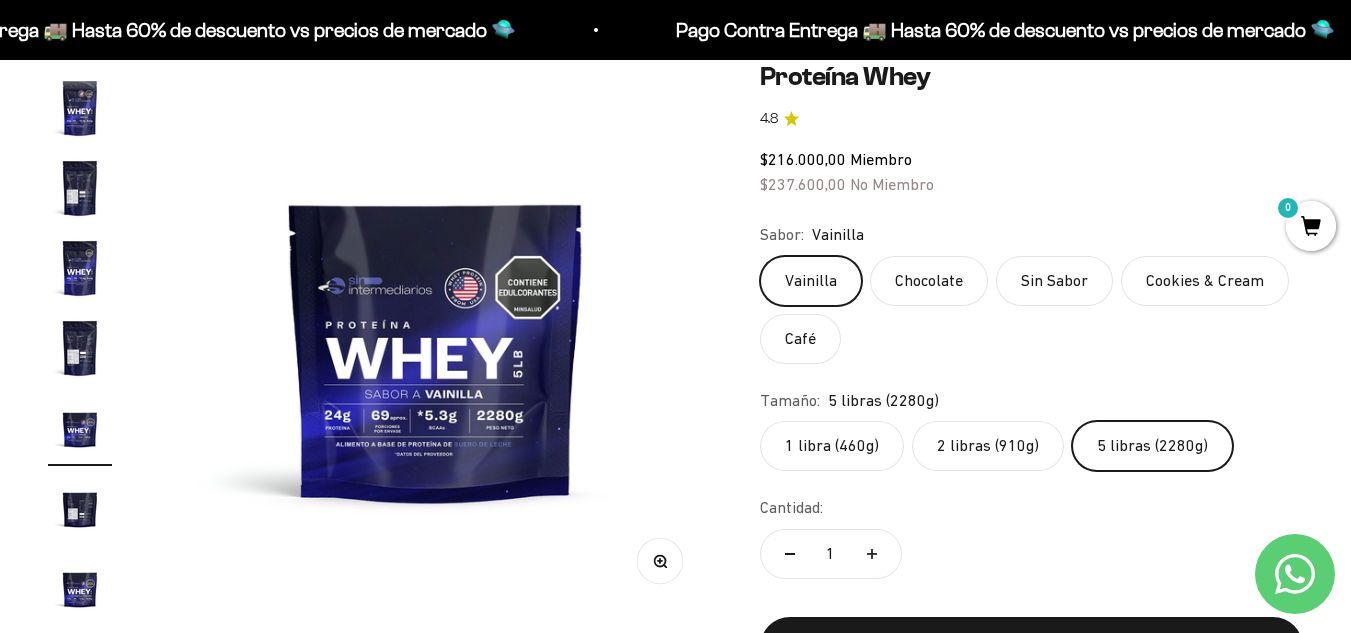 click on "2 libras (910g)" 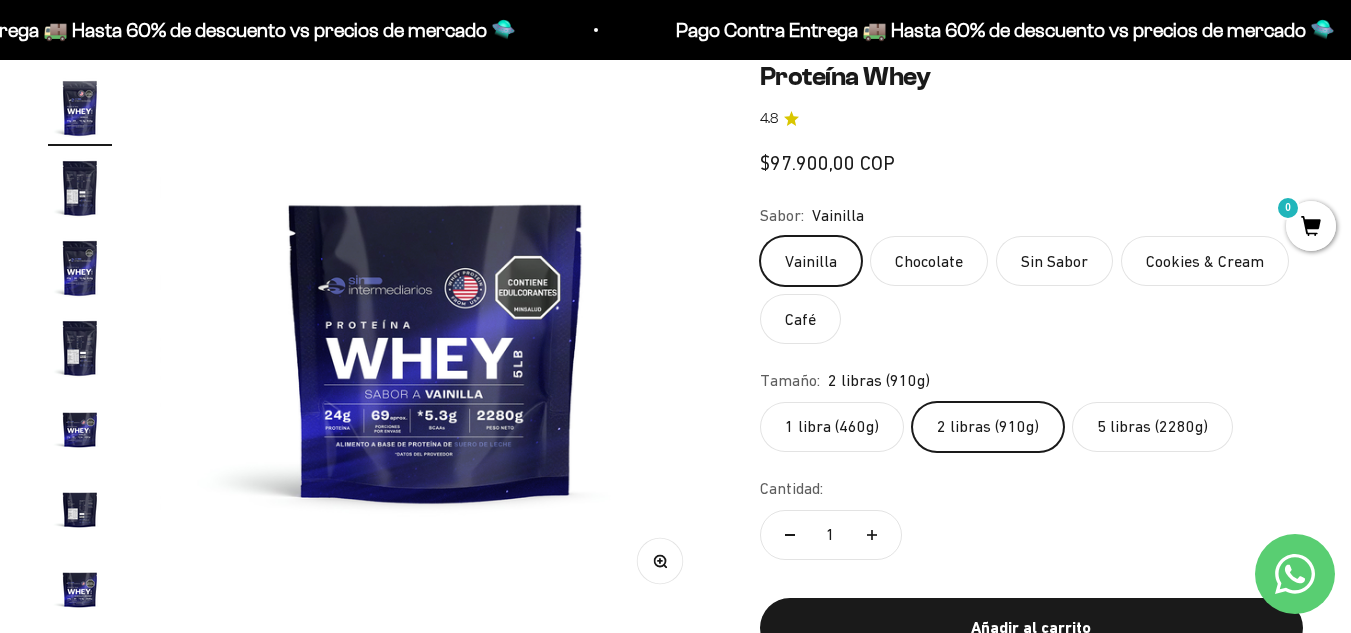 scroll, scrollTop: 0, scrollLeft: 2255, axis: horizontal 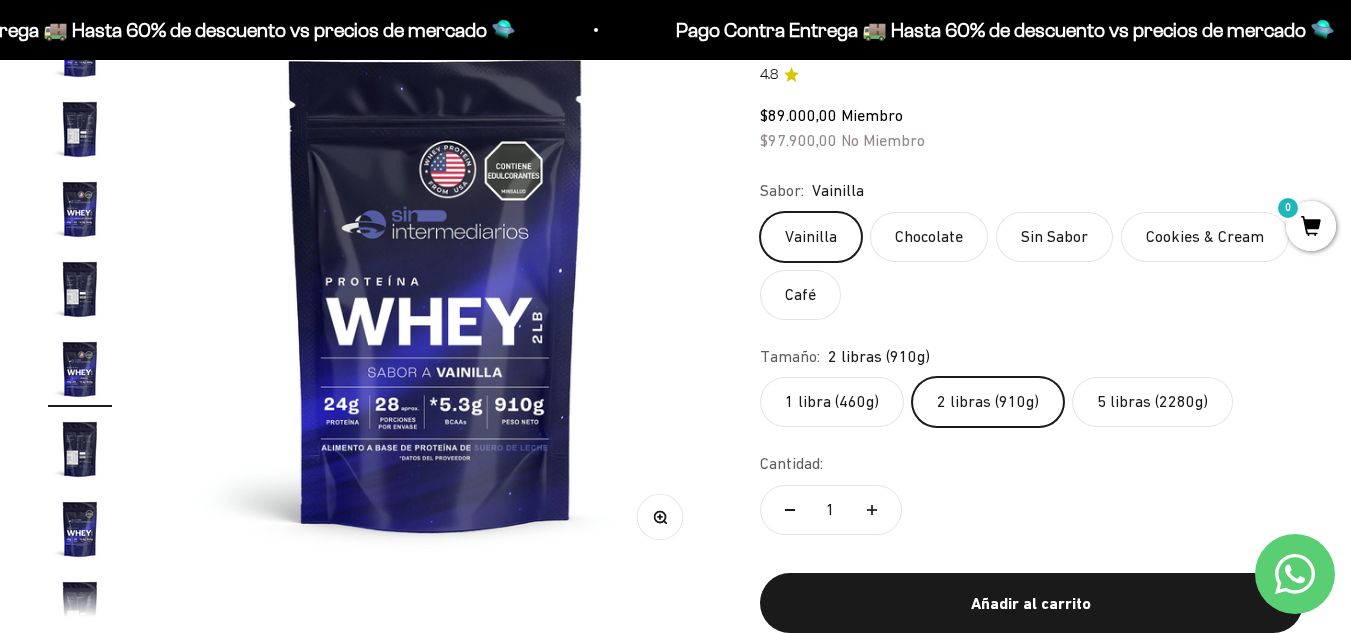 click on "1 libra (460g)" 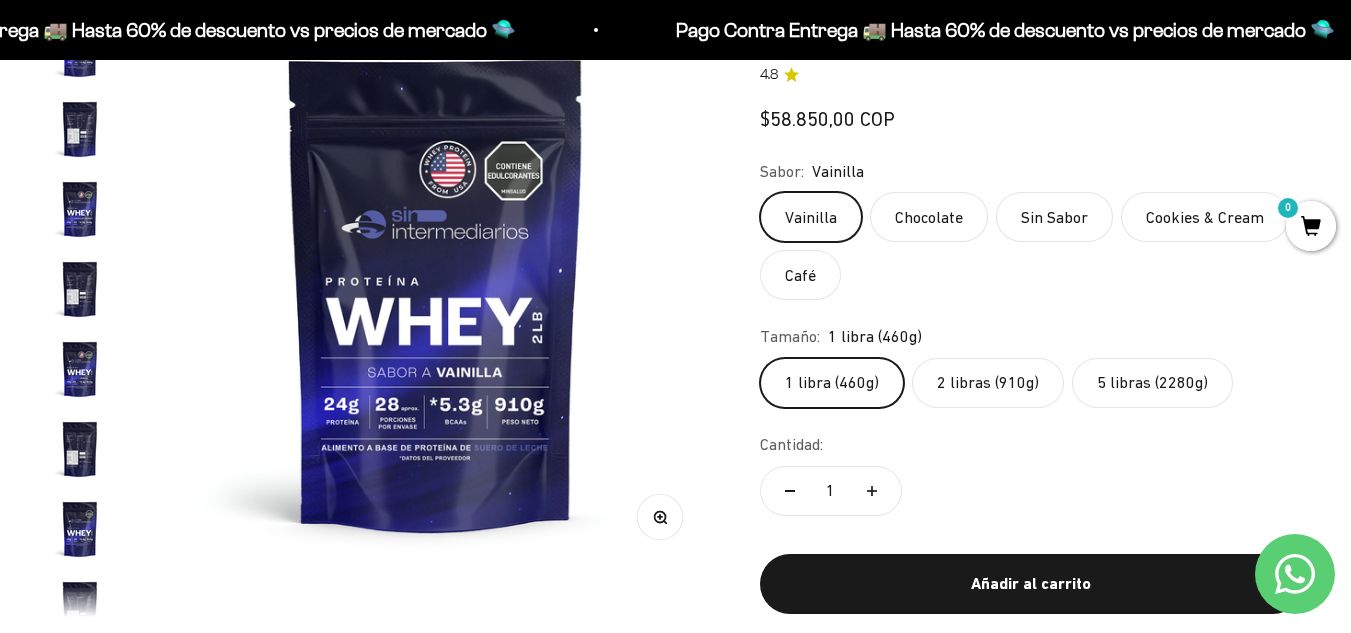 scroll, scrollTop: 0, scrollLeft: 9022, axis: horizontal 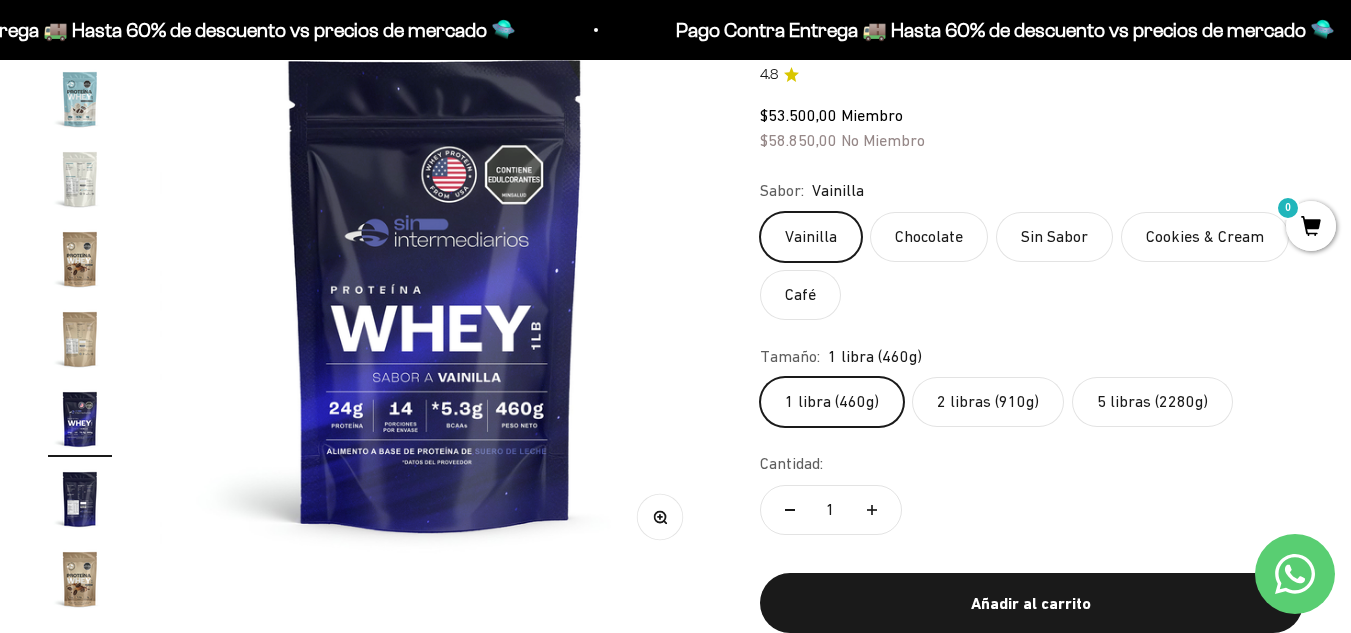 click on "2 libras (910g)" 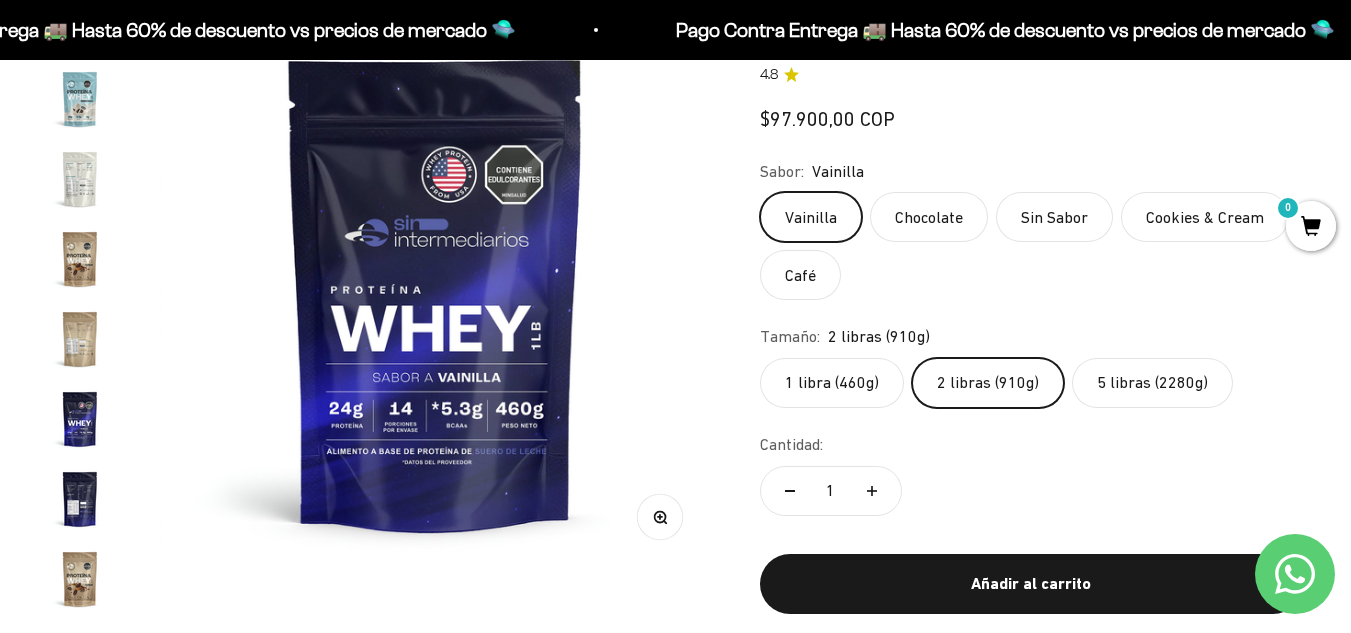 scroll, scrollTop: 0, scrollLeft: 2255, axis: horizontal 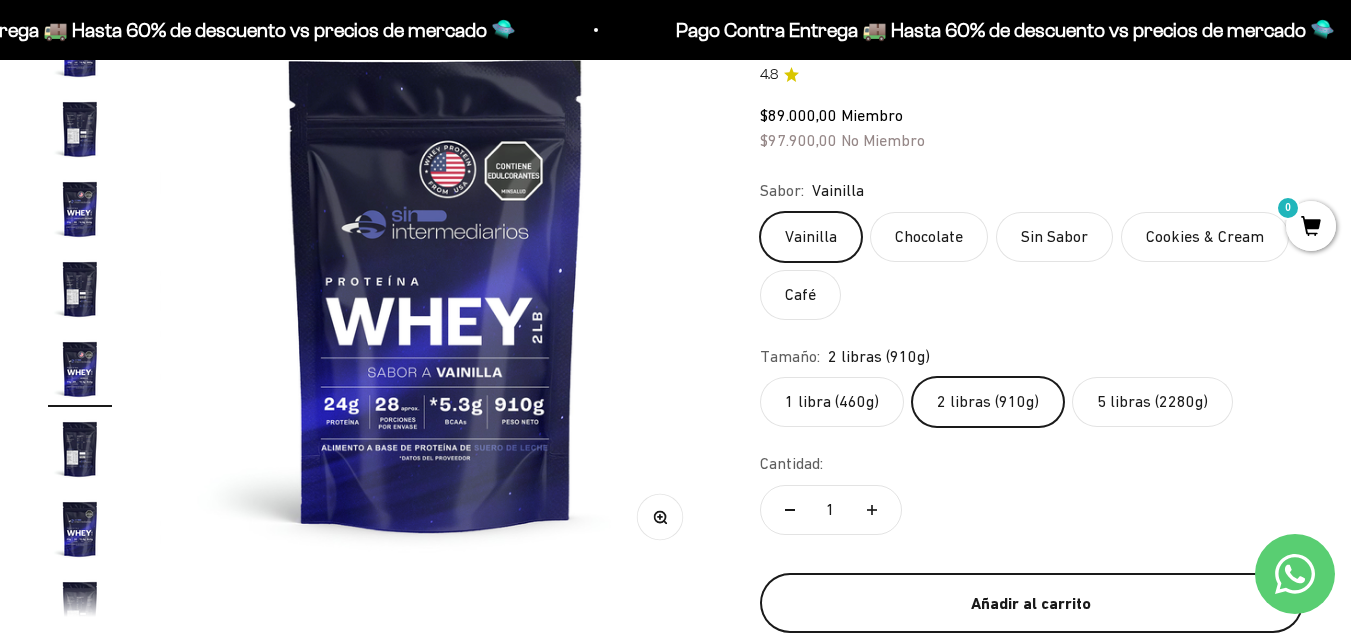 click on "Añadir al carrito" at bounding box center [1031, 604] 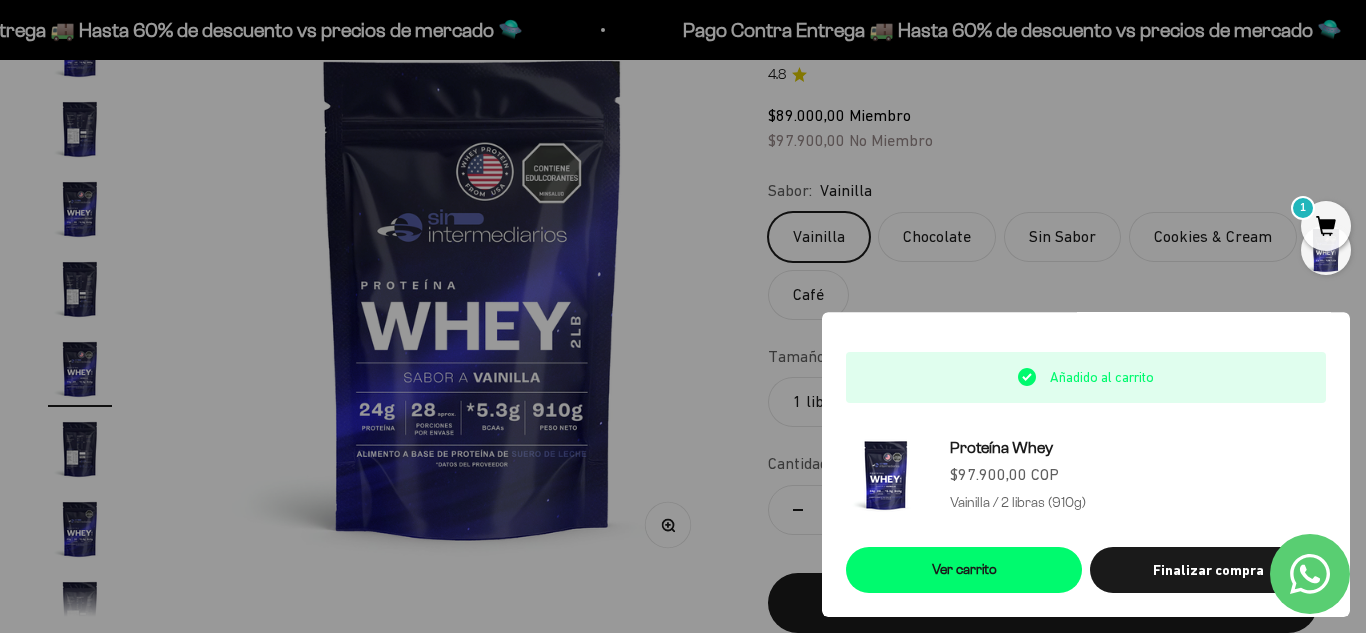 scroll, scrollTop: 0, scrollLeft: 2288, axis: horizontal 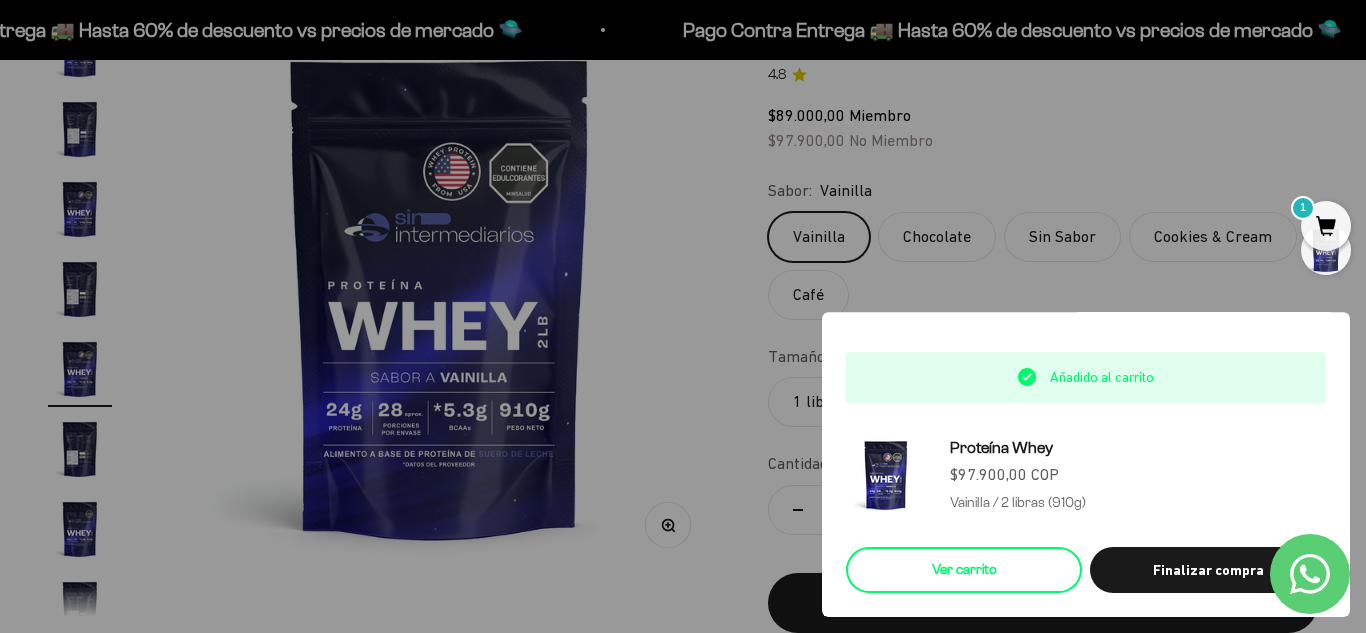 click on "Ver carrito" at bounding box center [964, 570] 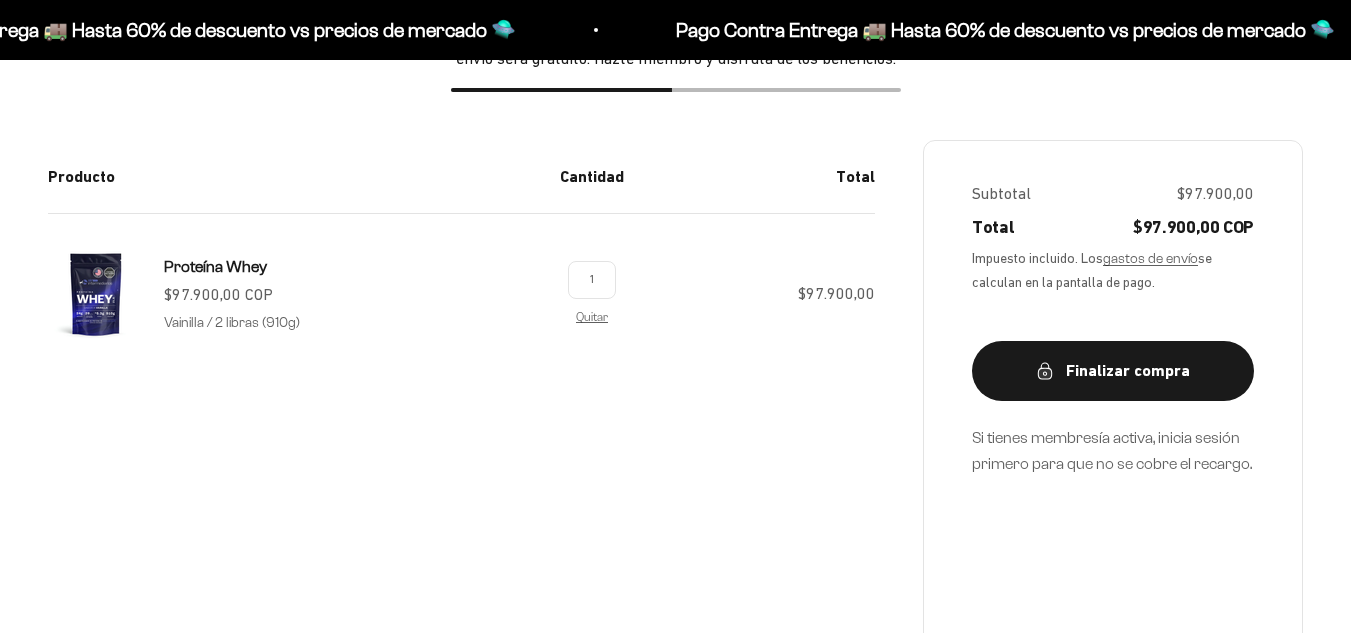 scroll, scrollTop: 313, scrollLeft: 0, axis: vertical 